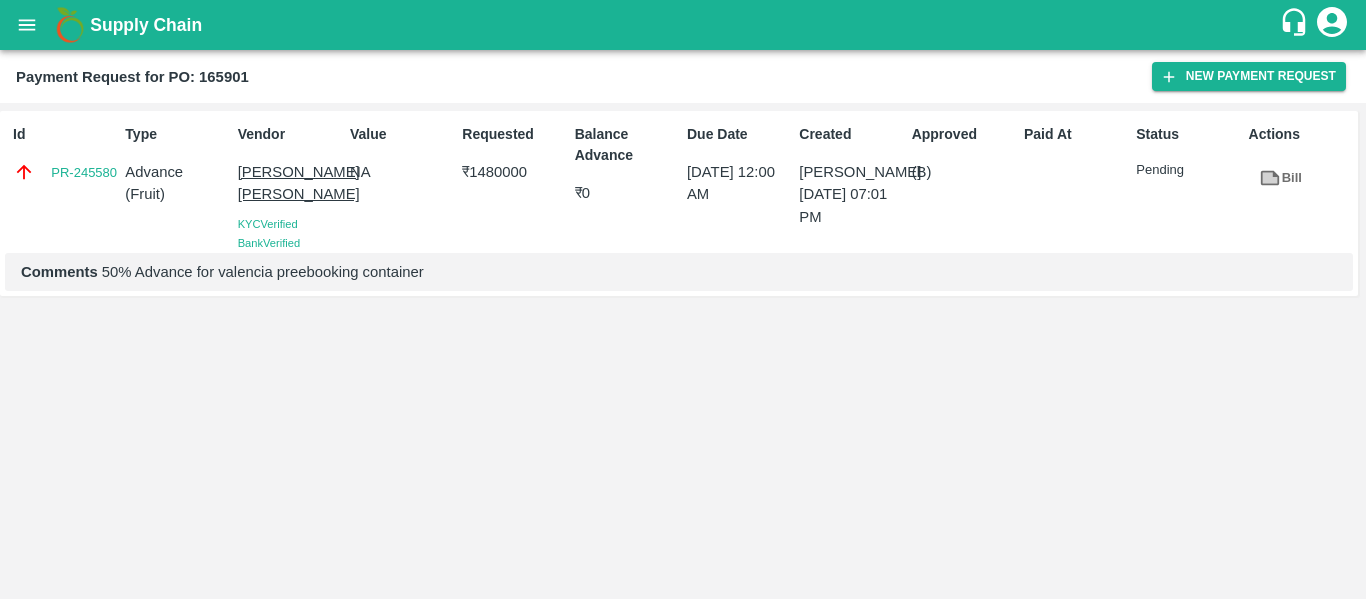 scroll, scrollTop: 0, scrollLeft: 0, axis: both 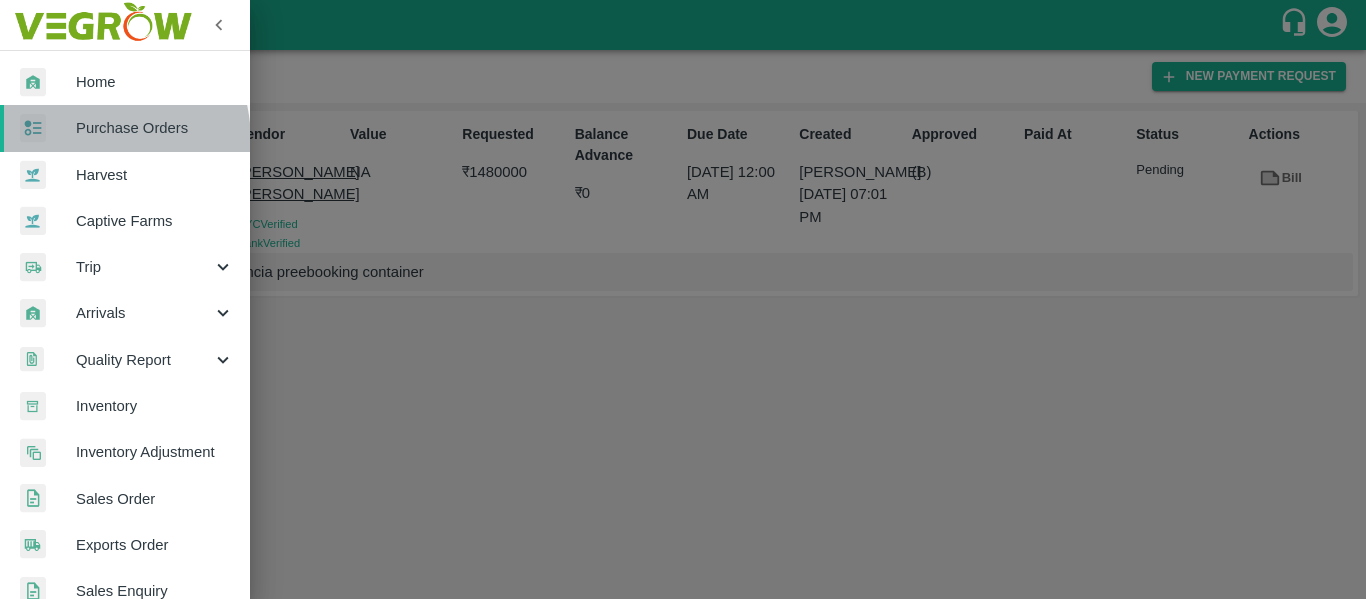 click at bounding box center (48, 128) 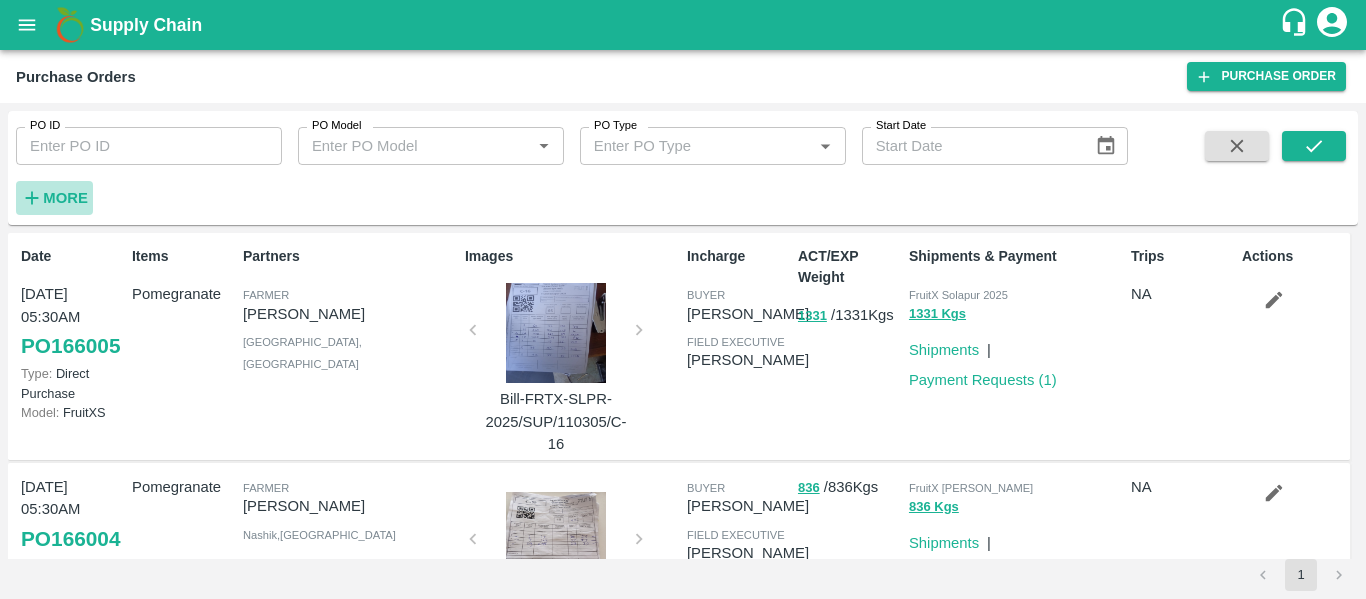 click on "More" at bounding box center (65, 198) 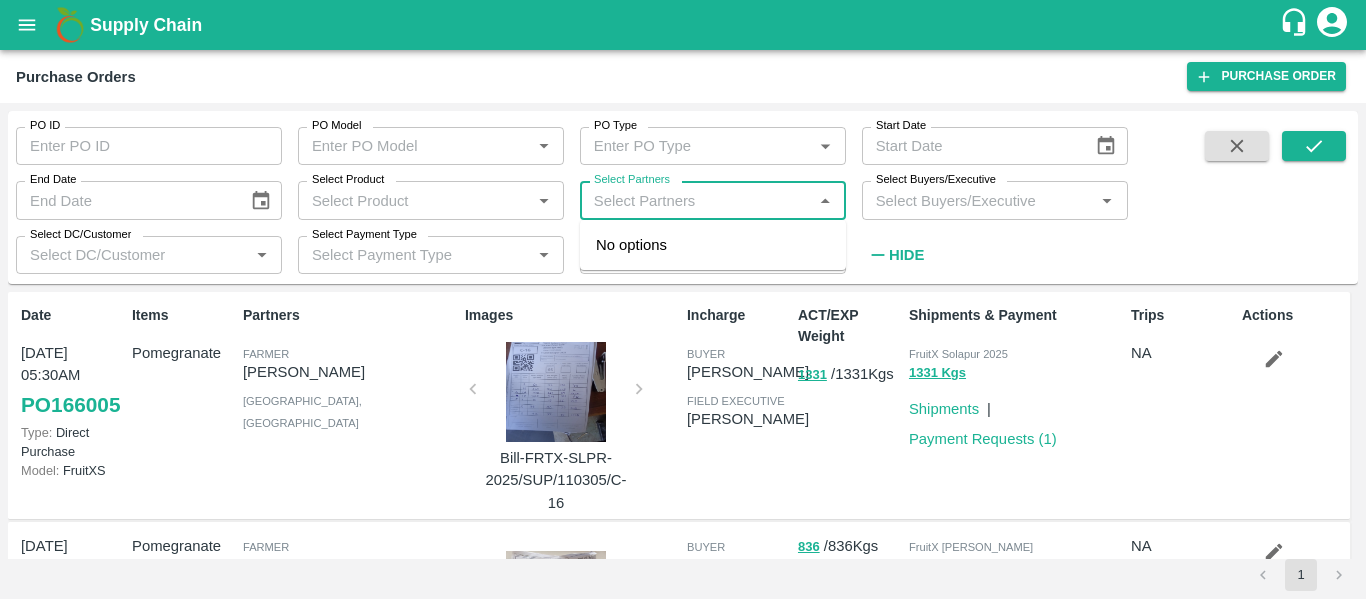 click on "Select Partners" at bounding box center (696, 200) 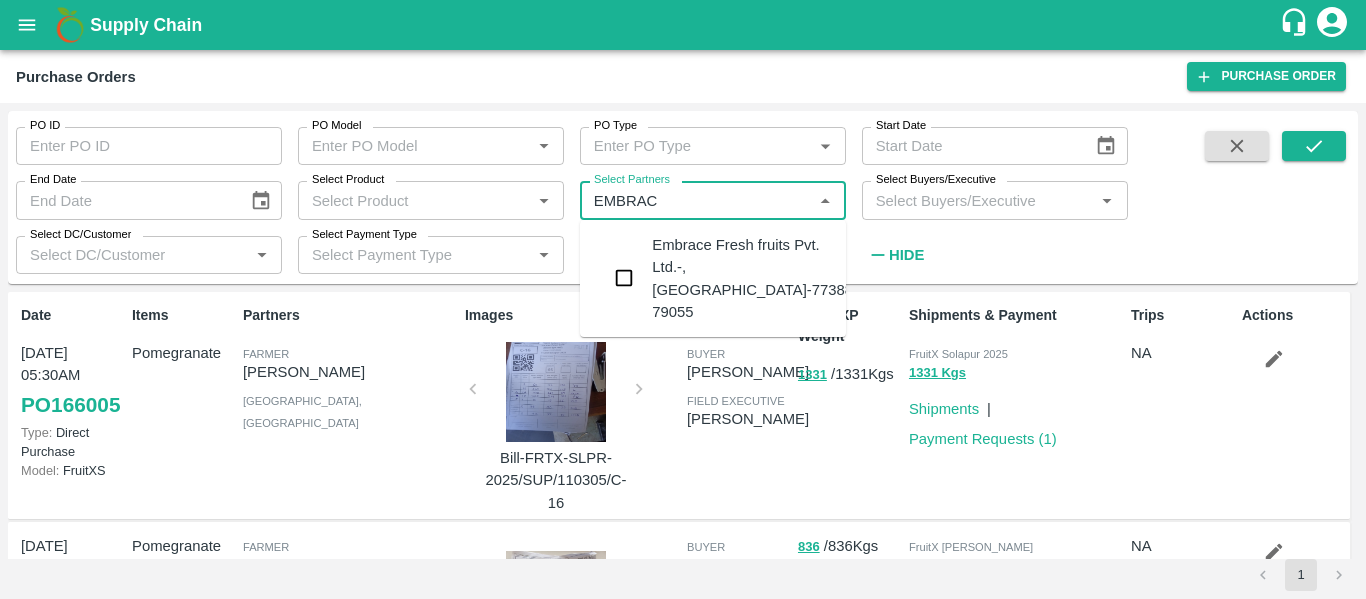 type on "EMBRACE" 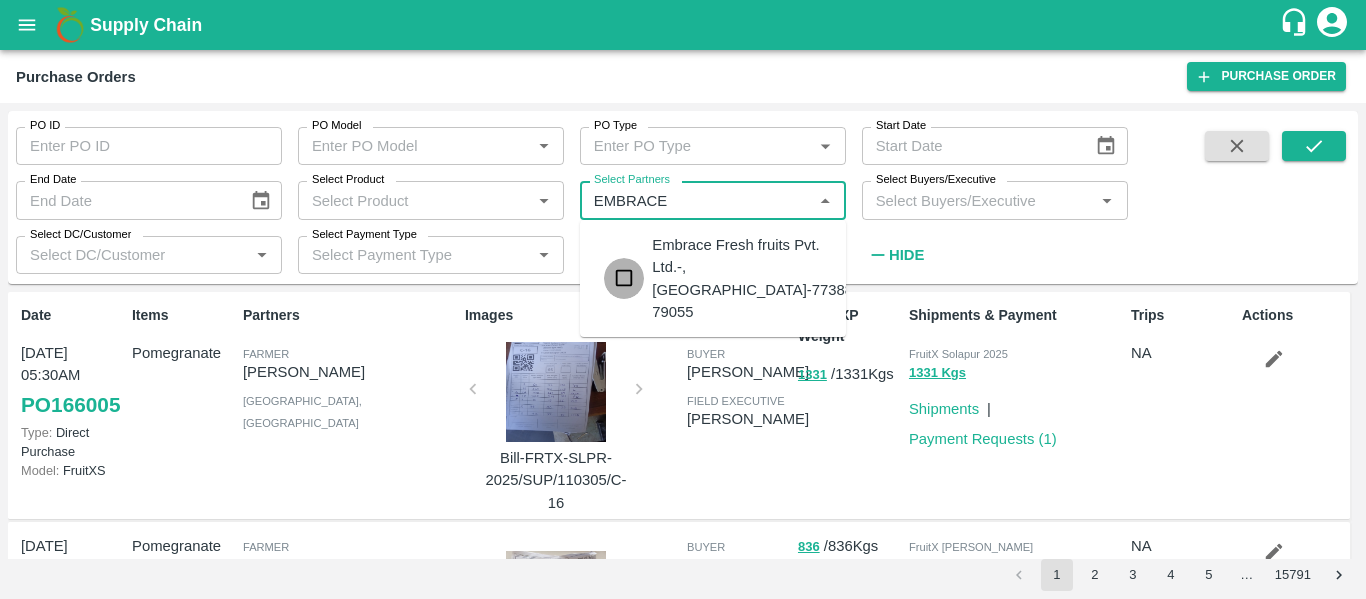 click at bounding box center (624, 278) 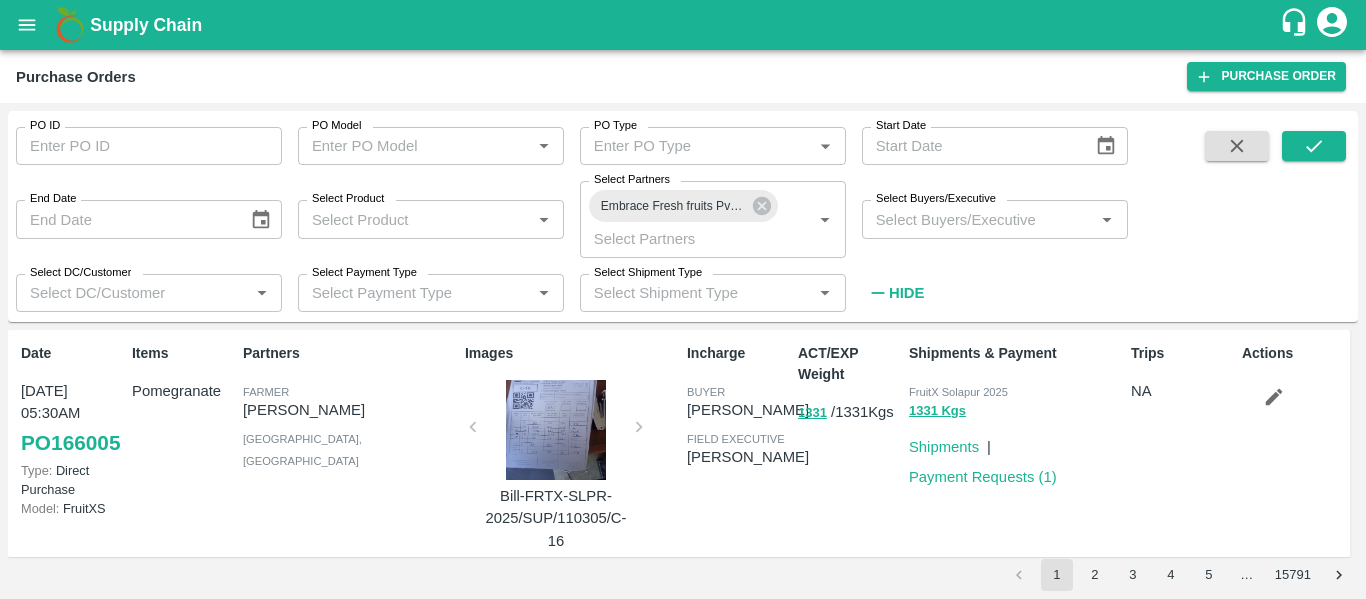 click on "PO ID PO ID PO Model PO Model   * PO Type PO Type   * Start Date Start Date End Date End Date Select Product Select Product   * Select Partners Embrace Fresh fruits Pvt. Ltd.-, Mumbai-77388 79055 Select Partners   * Select Buyers/Executive Select Buyers/Executive   * Select DC/Customer Select DC/Customer   * Select Payment Type Select Payment Type   * Select Shipment Type Select Shipment Type   * Hide" at bounding box center [683, 216] 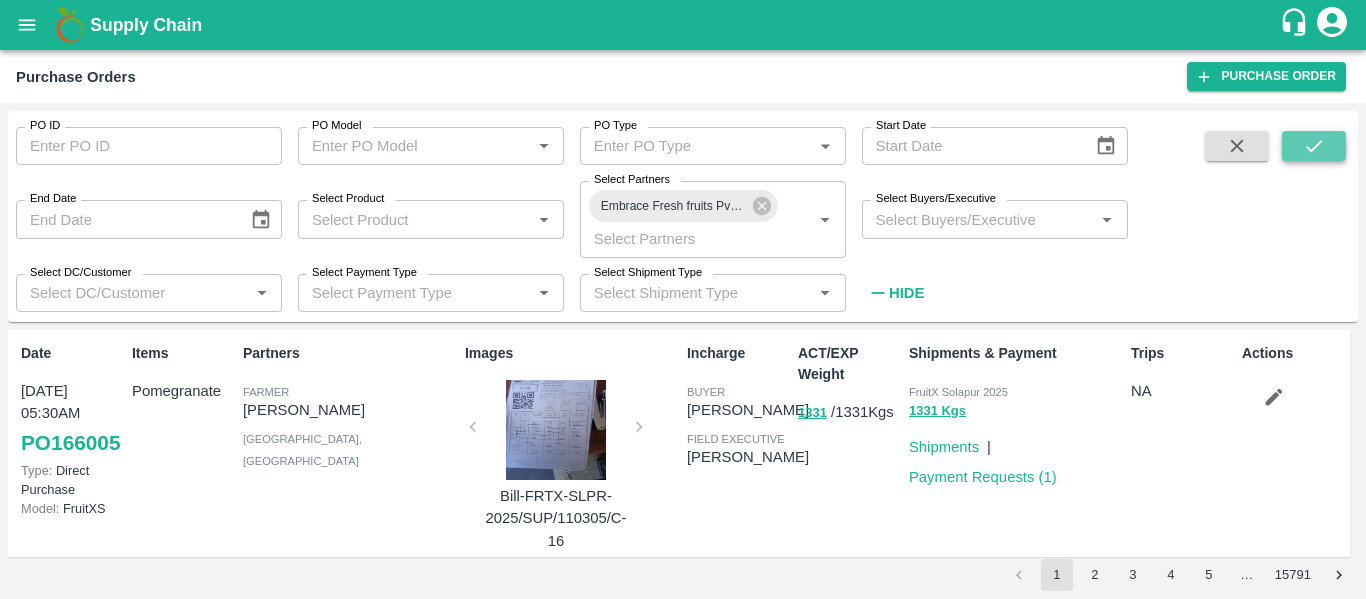 click at bounding box center (1314, 146) 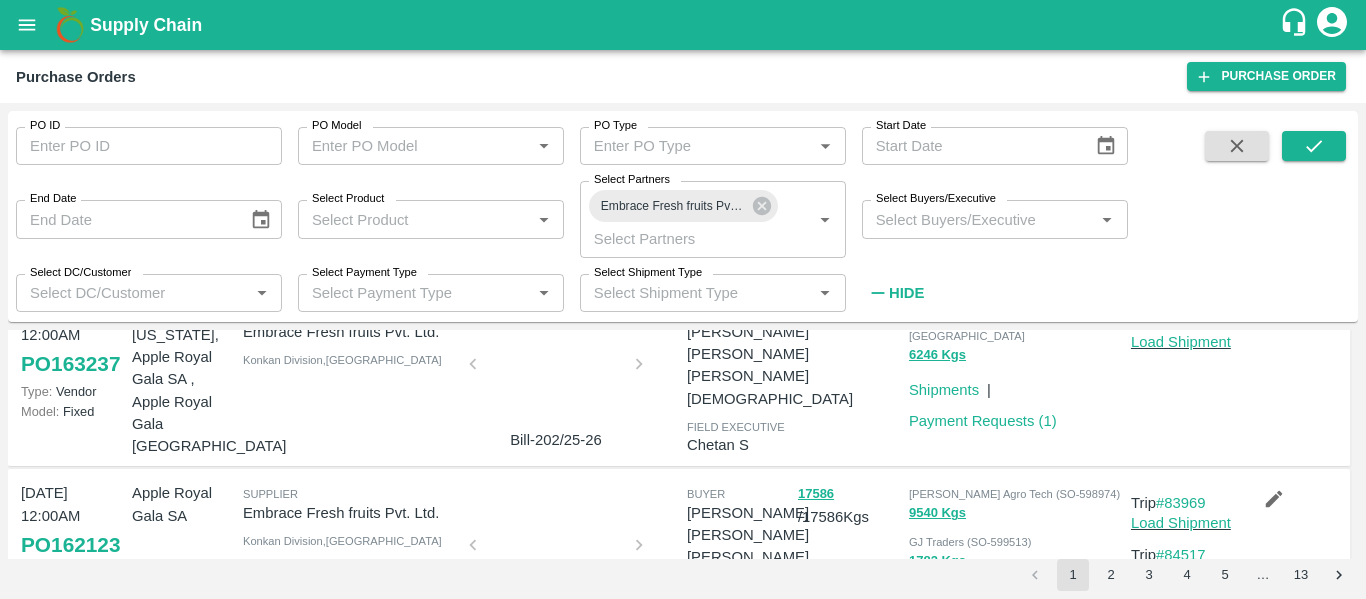 scroll, scrollTop: 727, scrollLeft: 0, axis: vertical 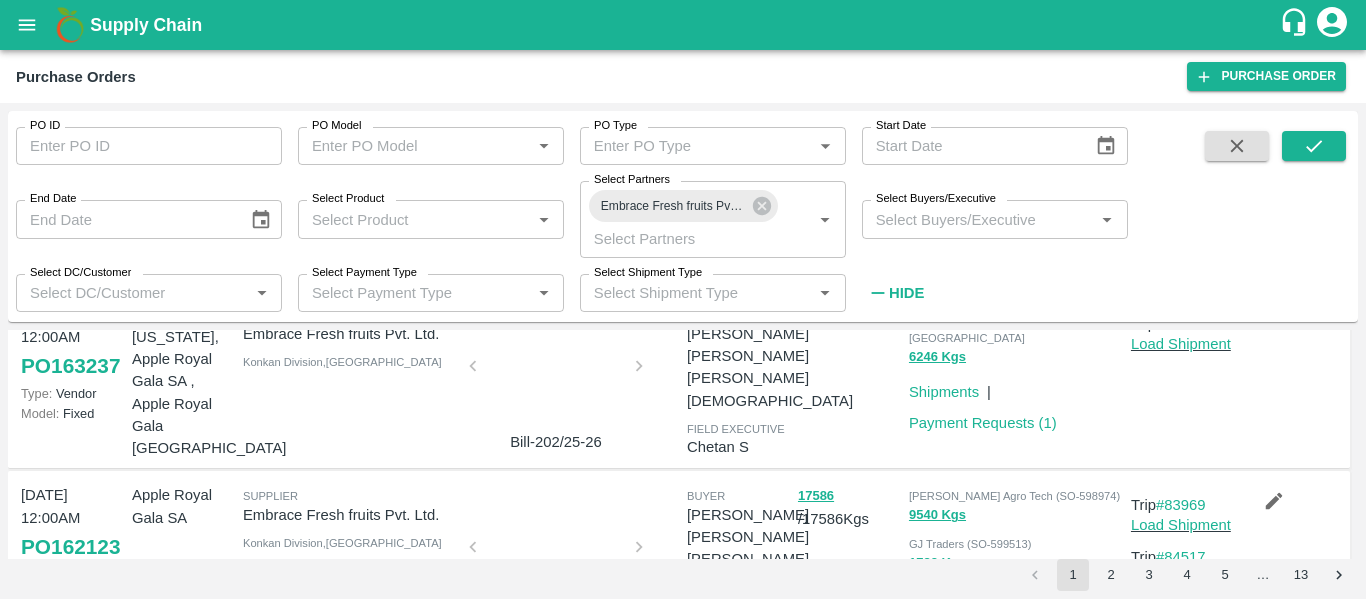 click on "6264  Kgs" at bounding box center [937, 611] 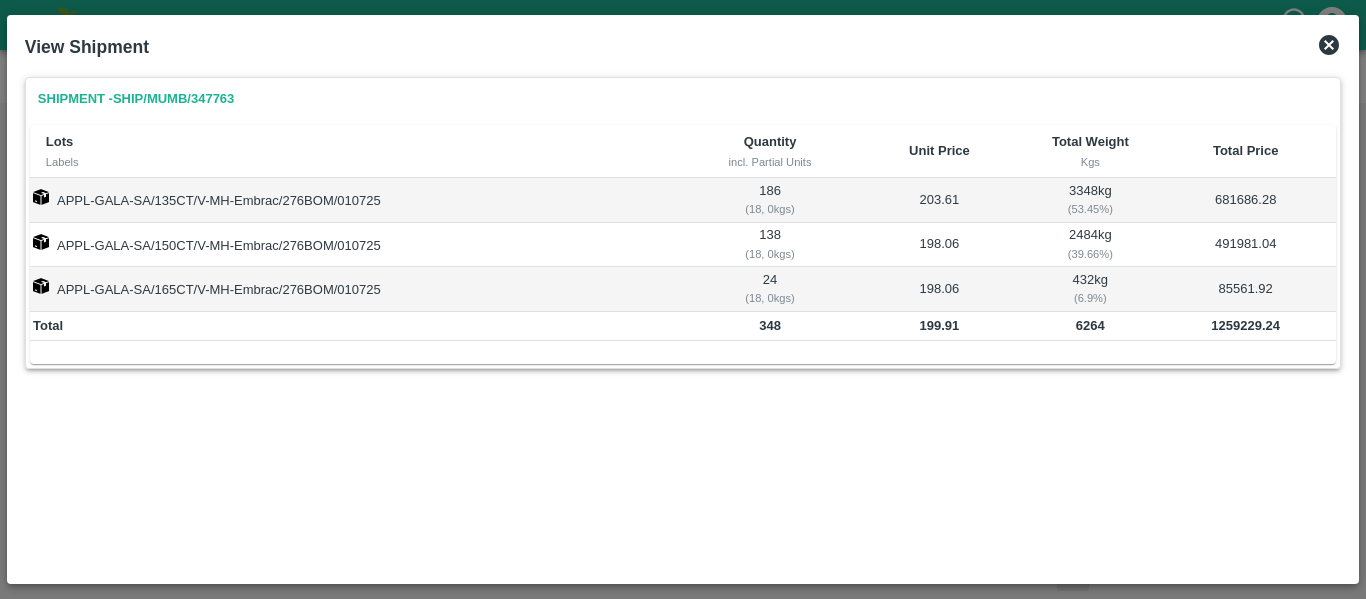 click 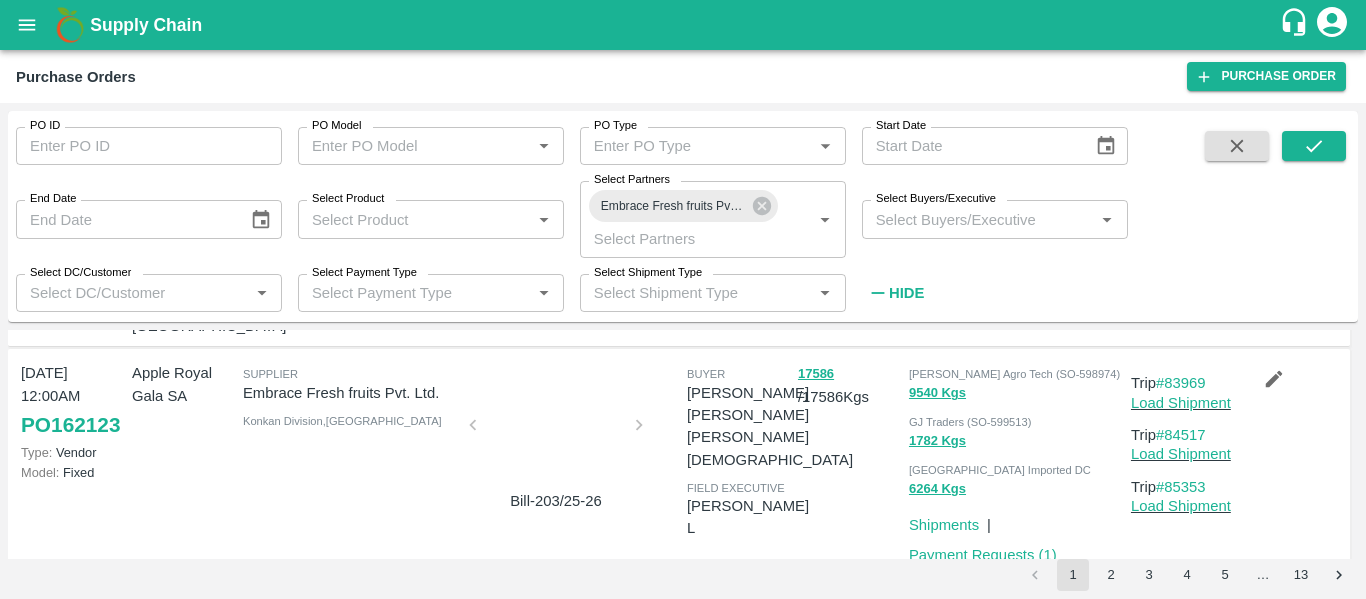 scroll, scrollTop: 767, scrollLeft: 0, axis: vertical 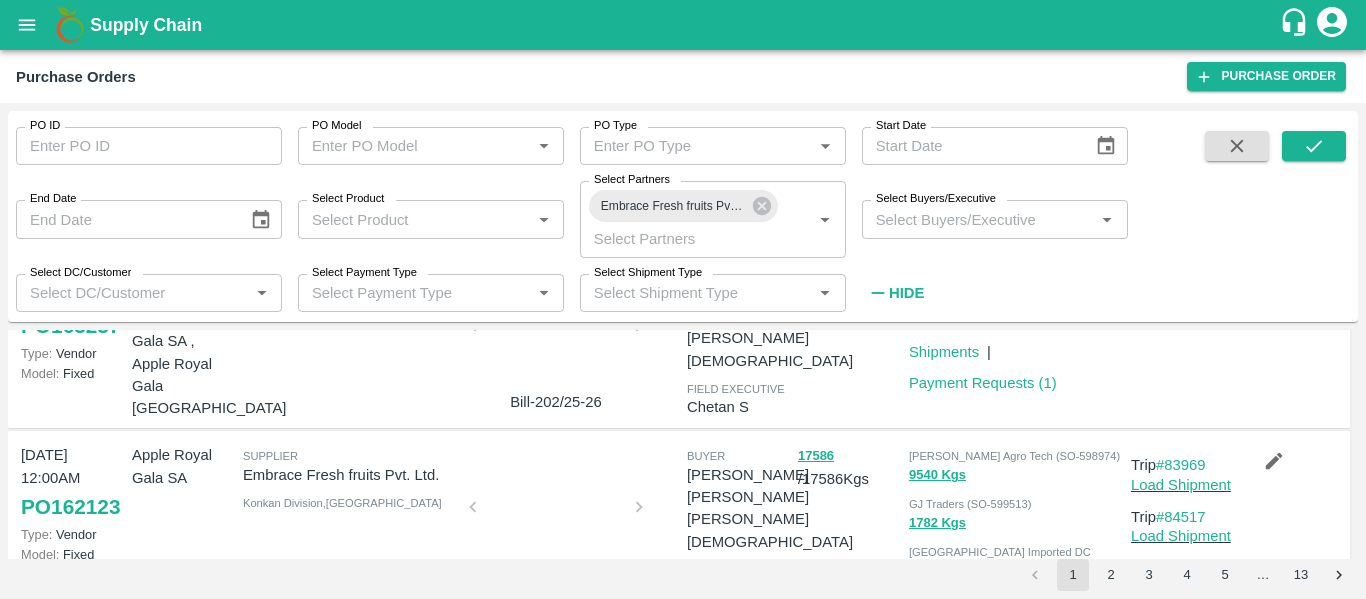 click on "Shipments" at bounding box center [944, 607] 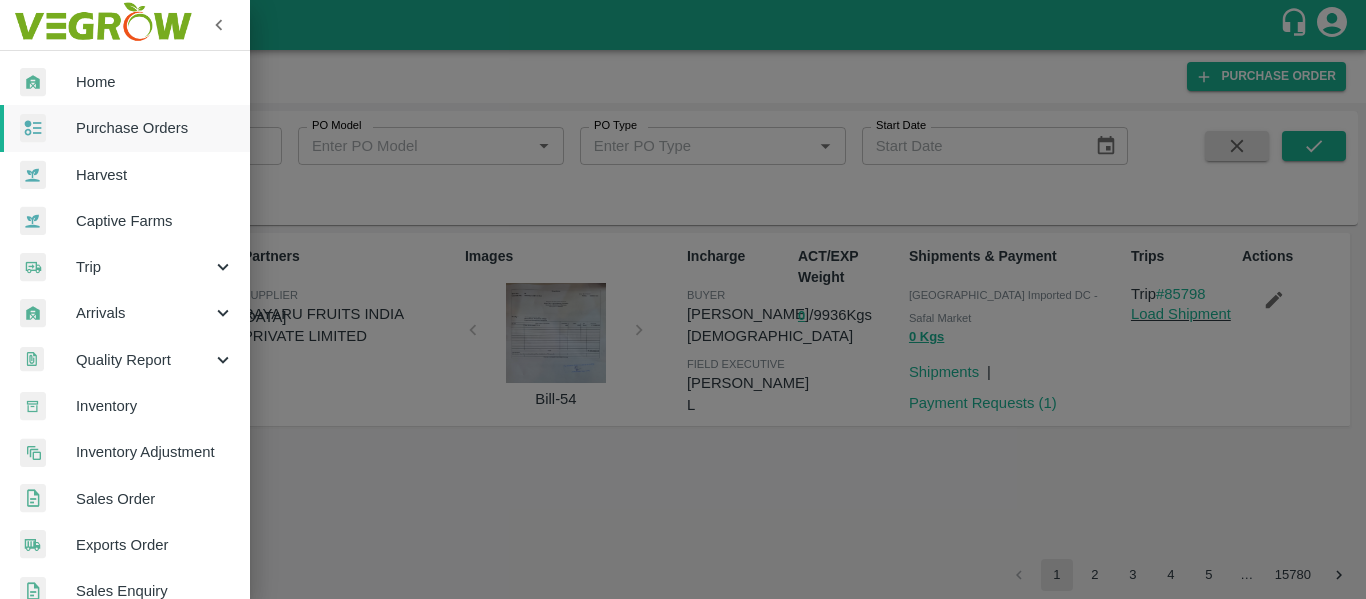 scroll, scrollTop: 0, scrollLeft: 0, axis: both 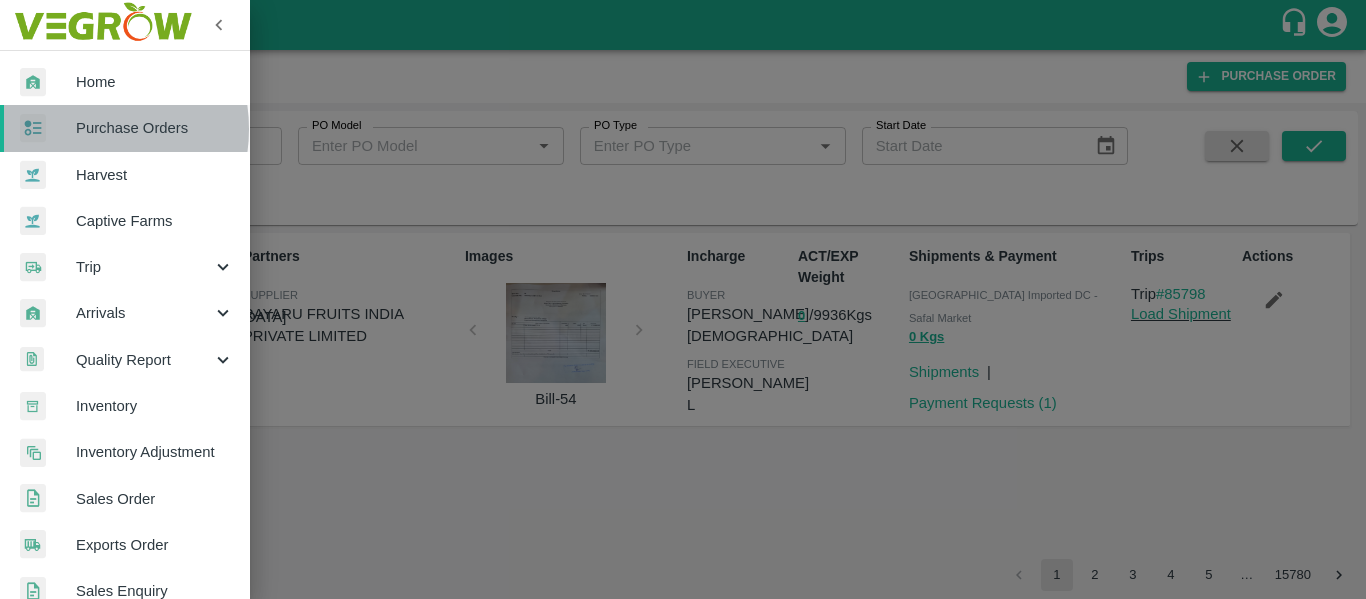 click on "Purchase Orders" at bounding box center [155, 128] 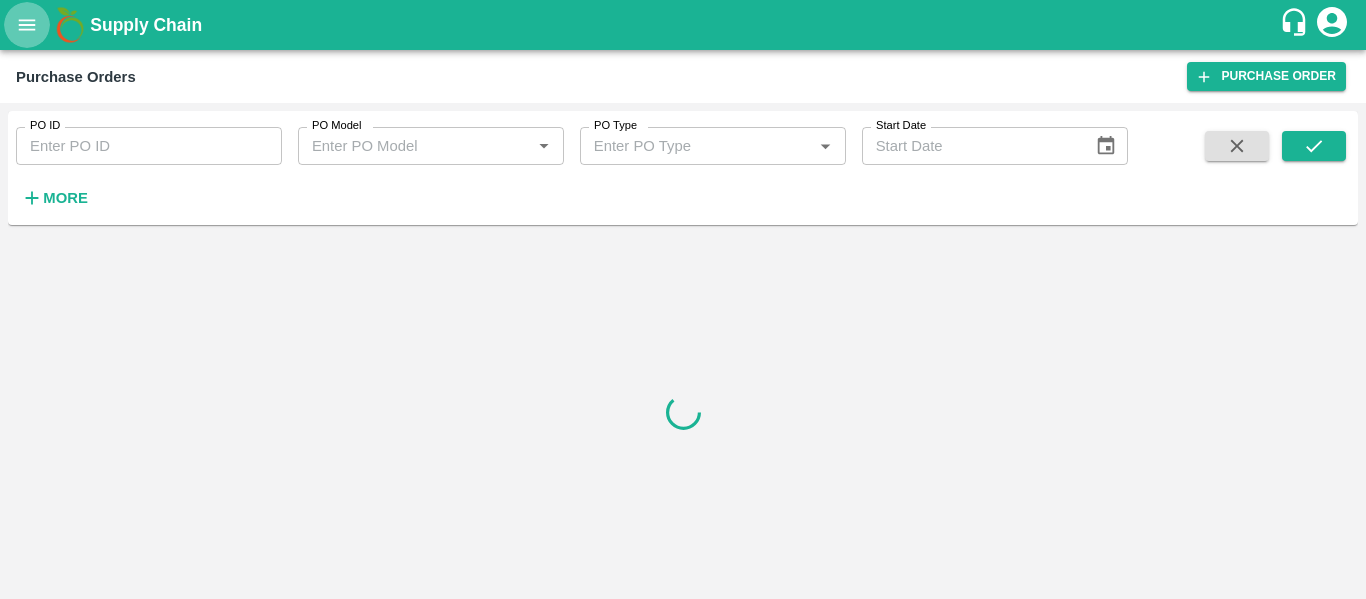 click at bounding box center [27, 25] 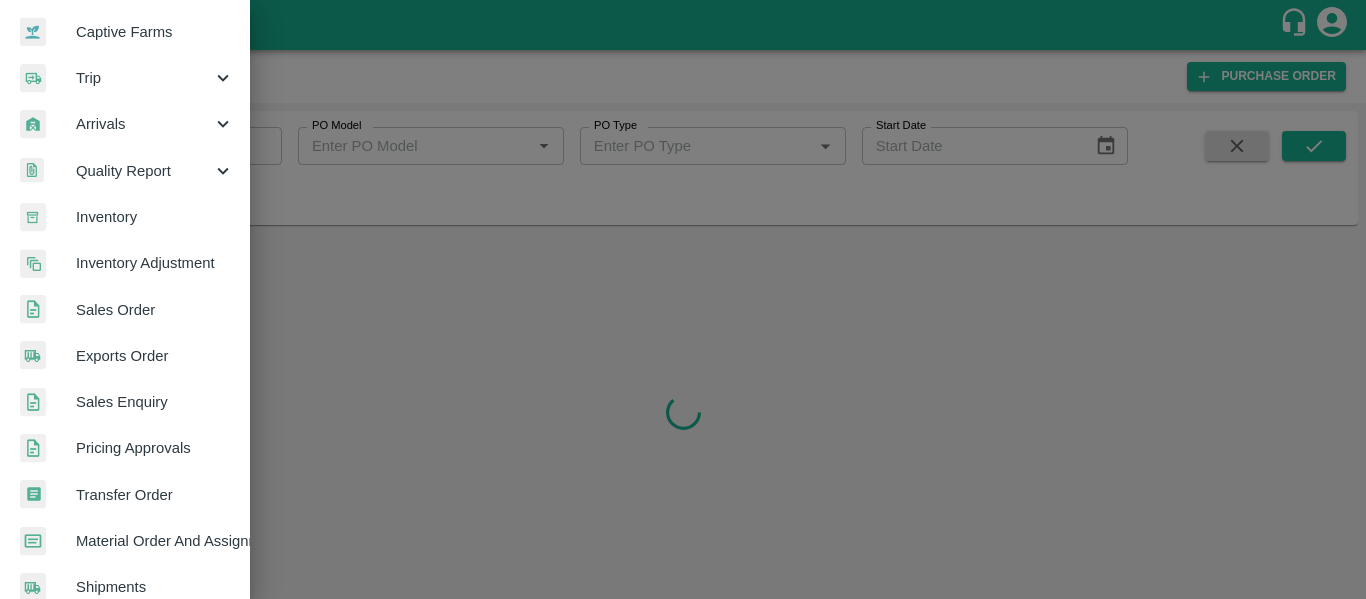 scroll, scrollTop: 190, scrollLeft: 0, axis: vertical 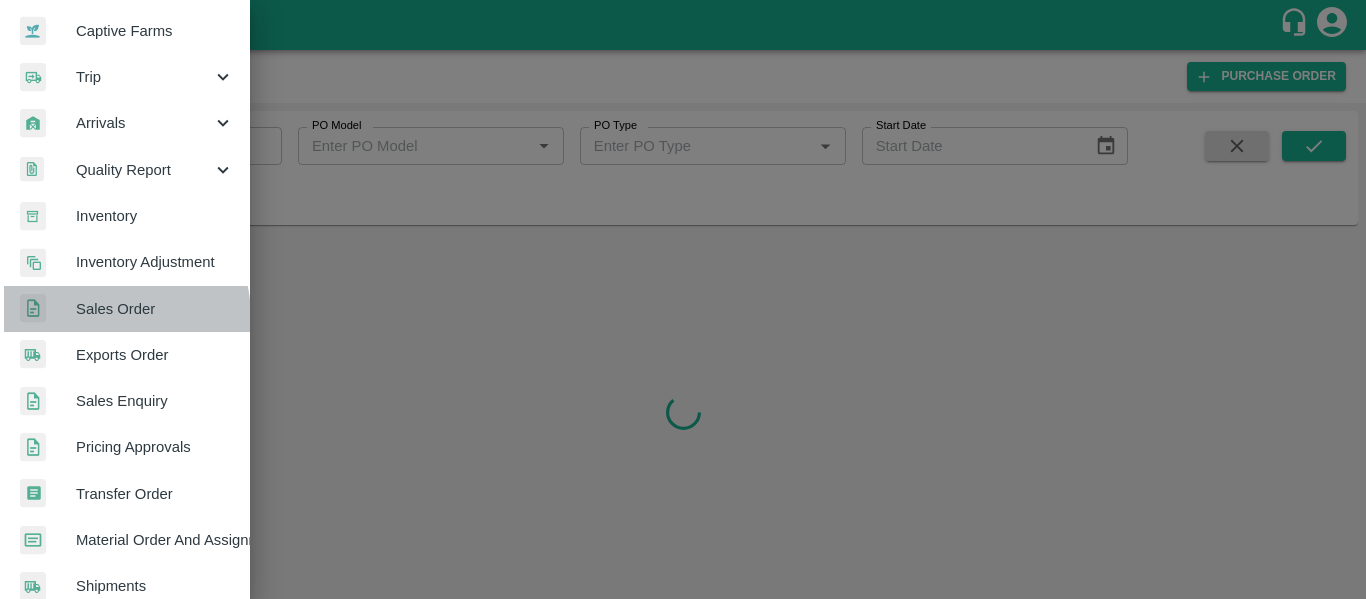 click on "Sales Order" at bounding box center [155, 309] 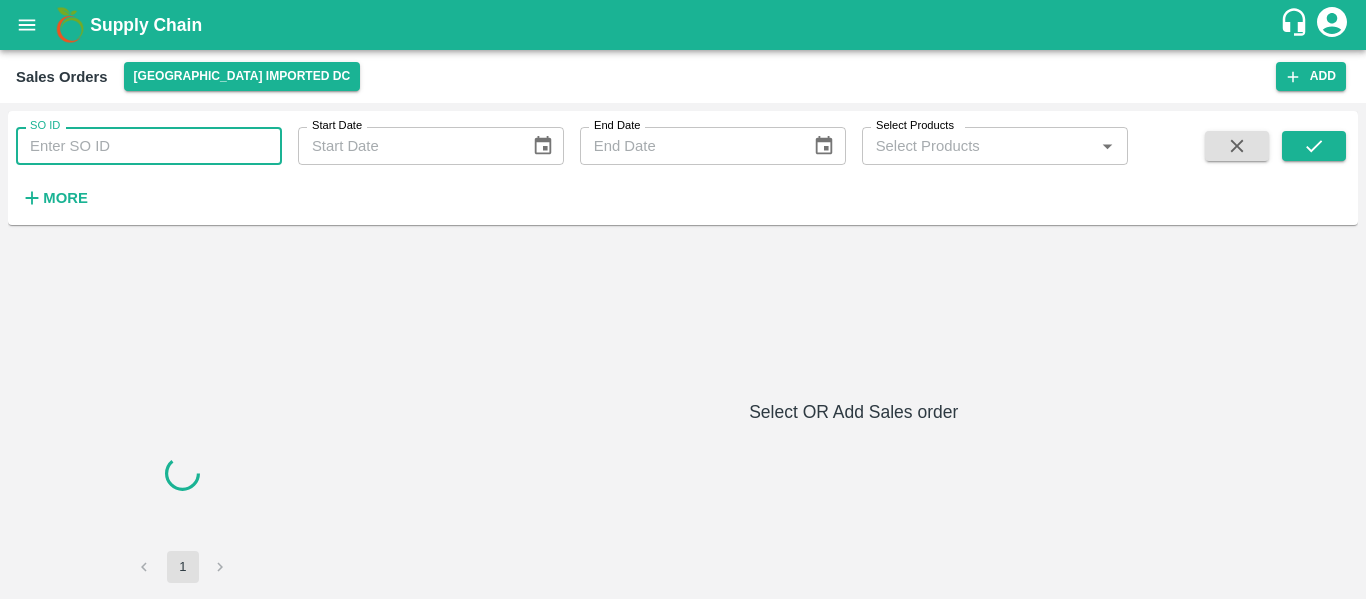 click on "SO ID" at bounding box center [149, 146] 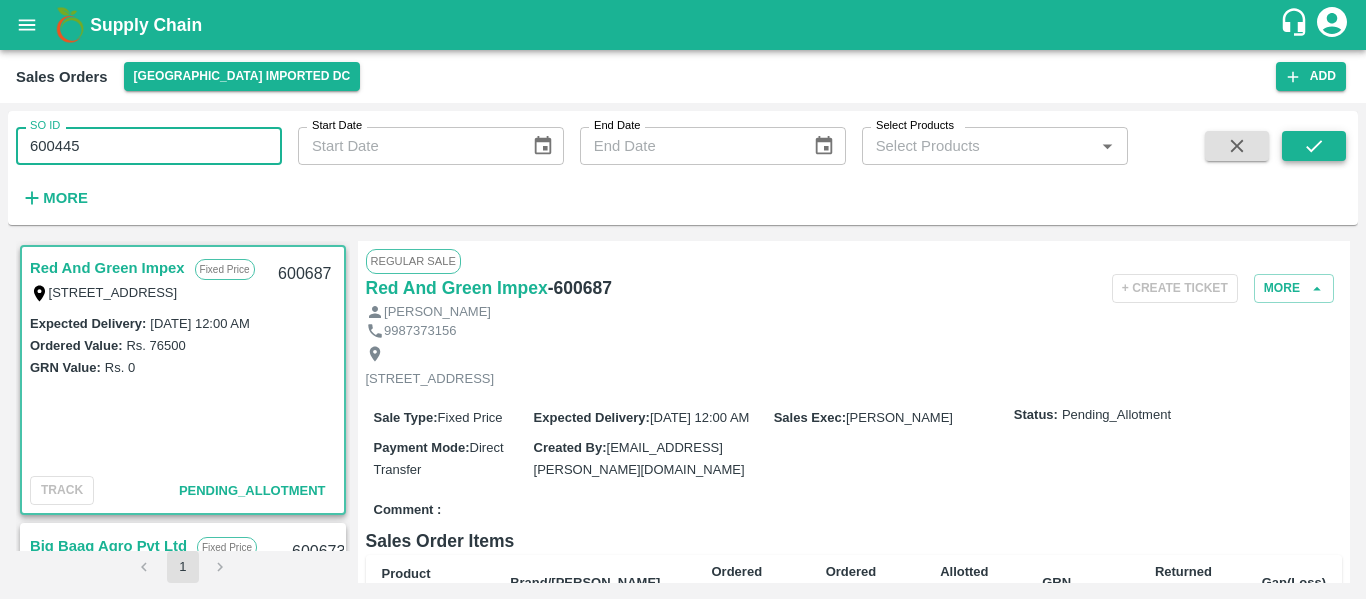 click at bounding box center [1314, 146] 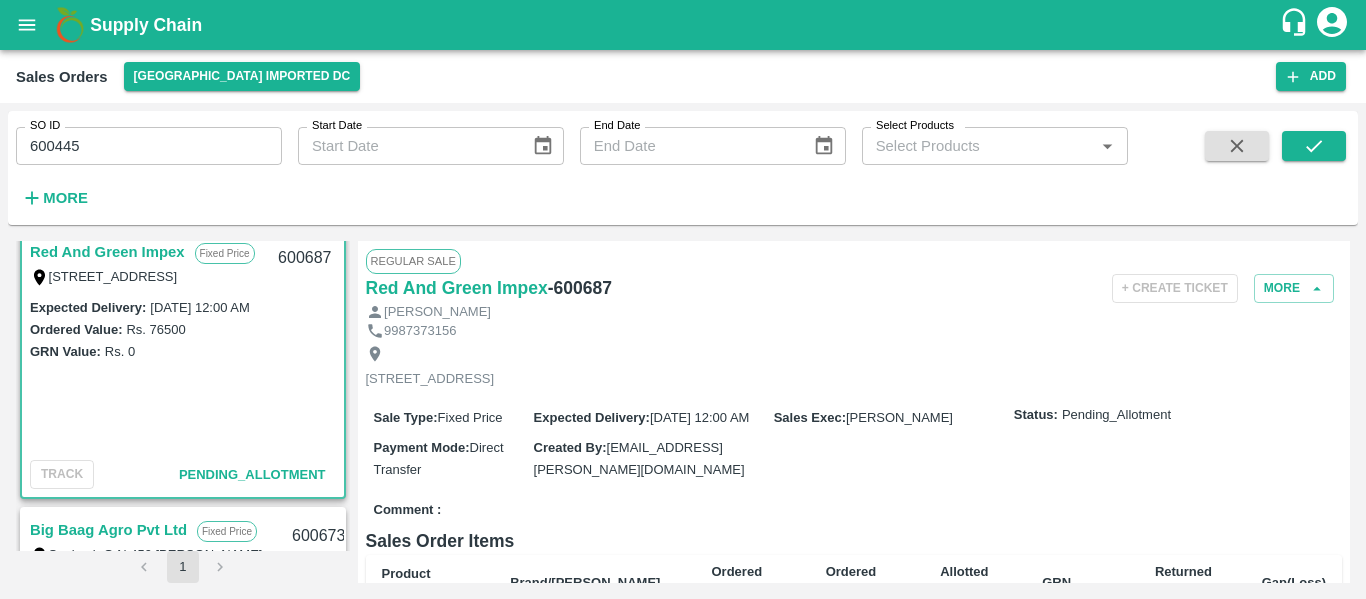 scroll, scrollTop: 0, scrollLeft: 0, axis: both 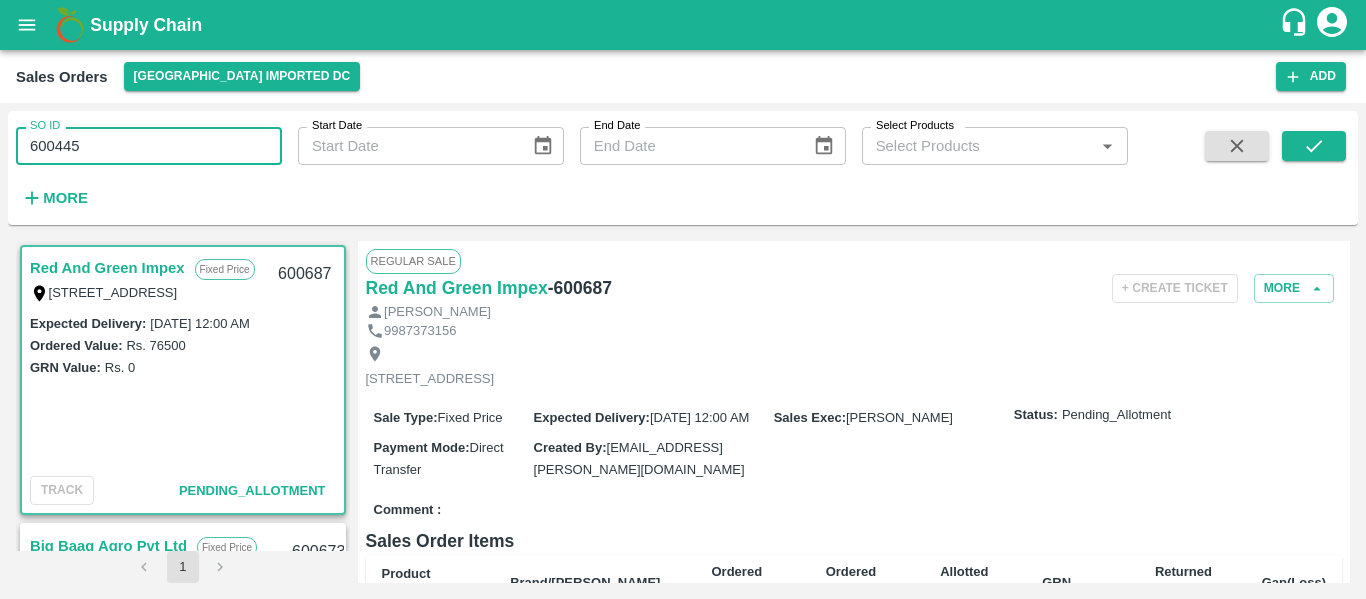 click on "600445" at bounding box center (149, 146) 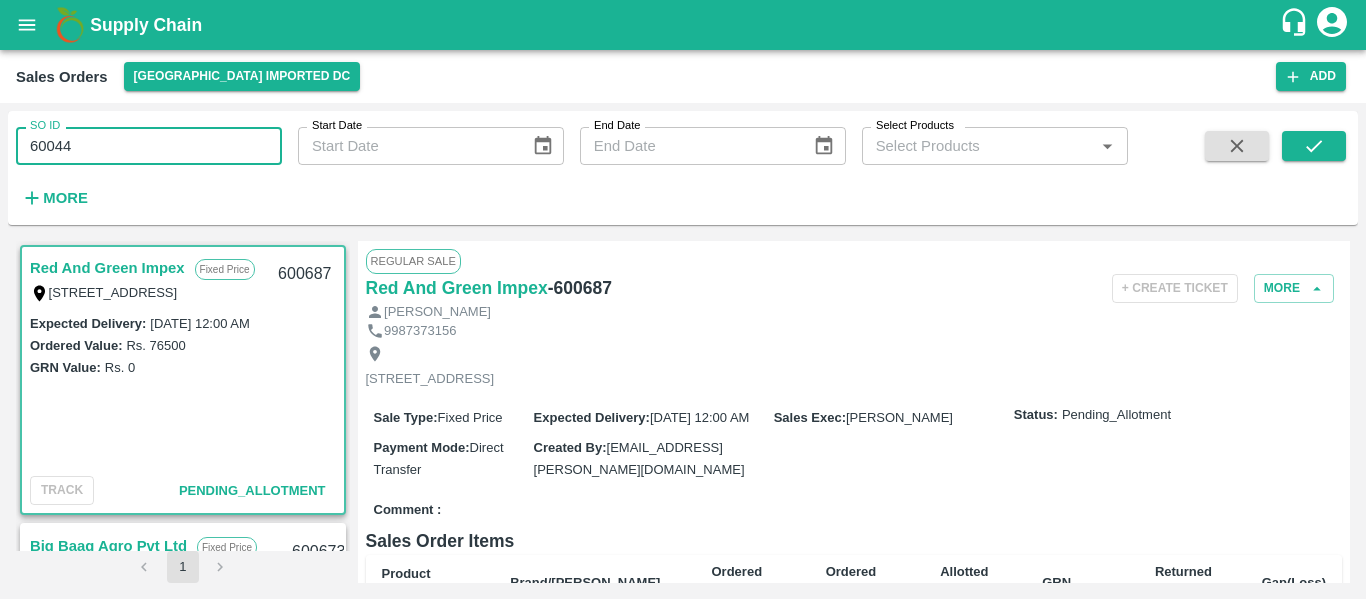 type on "600445" 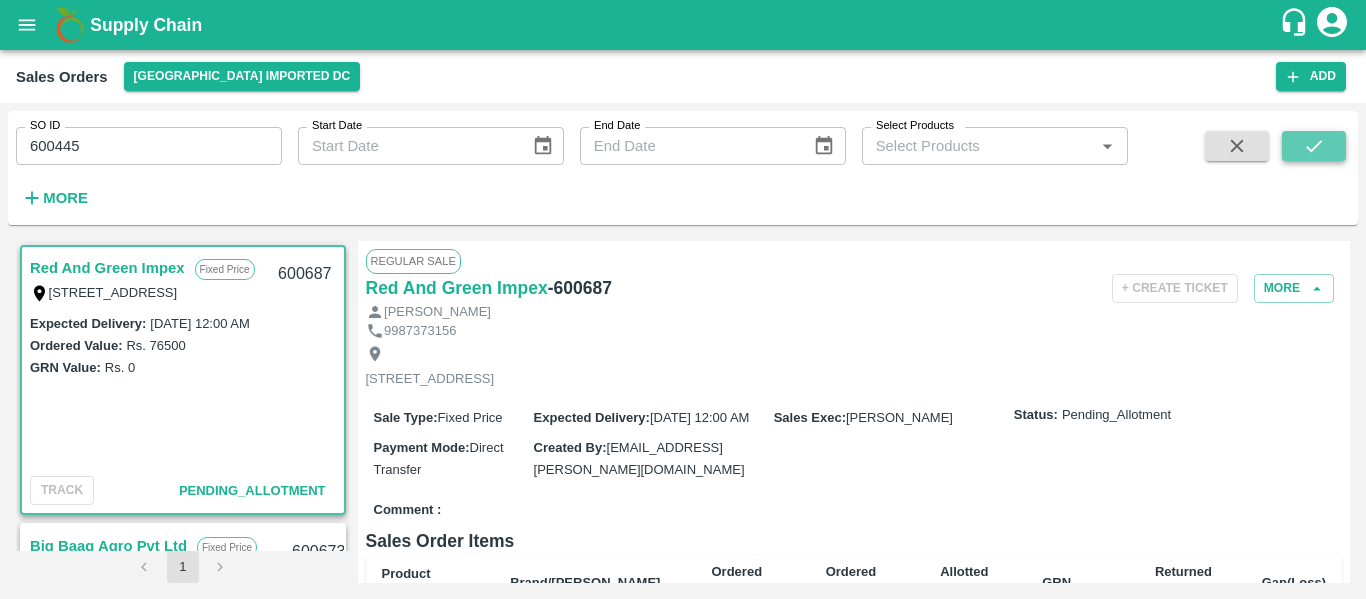 click at bounding box center [1314, 146] 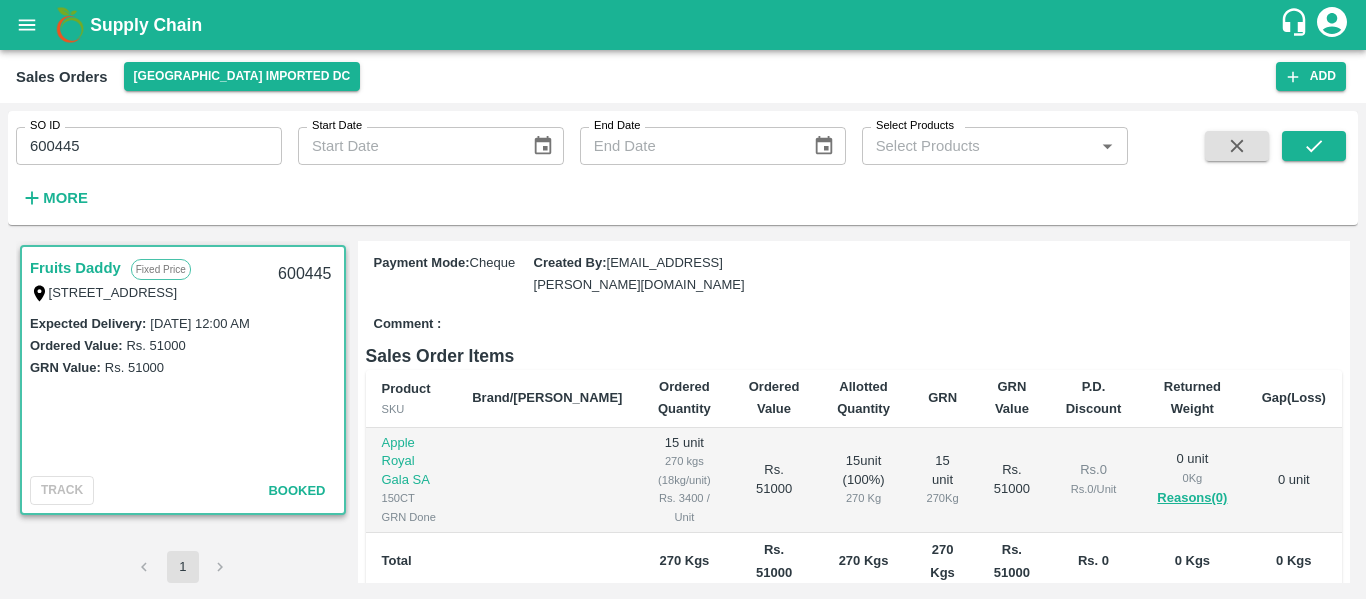 scroll, scrollTop: 246, scrollLeft: 0, axis: vertical 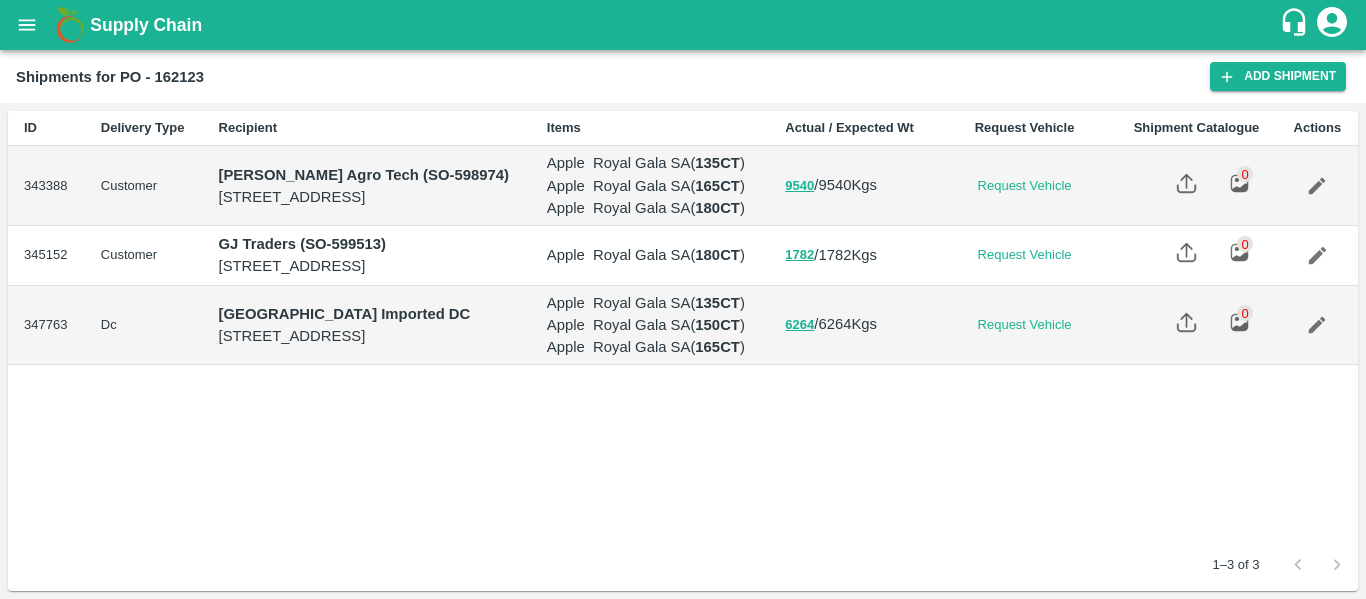 click at bounding box center [1317, 325] 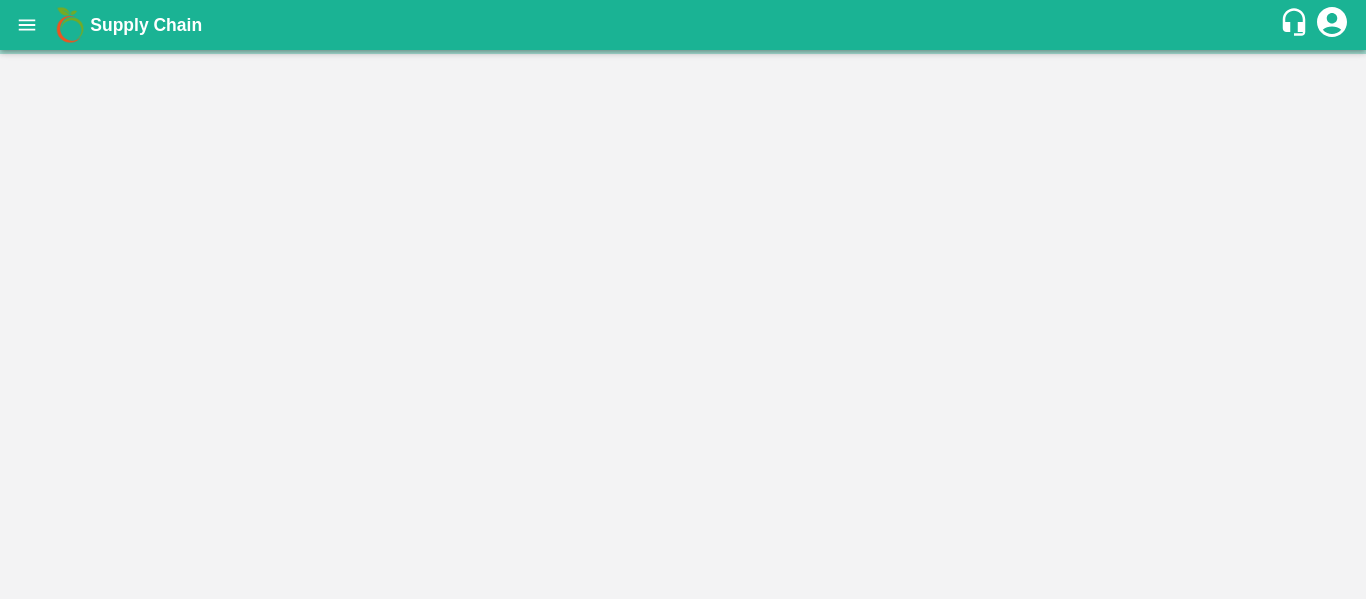 scroll, scrollTop: 0, scrollLeft: 0, axis: both 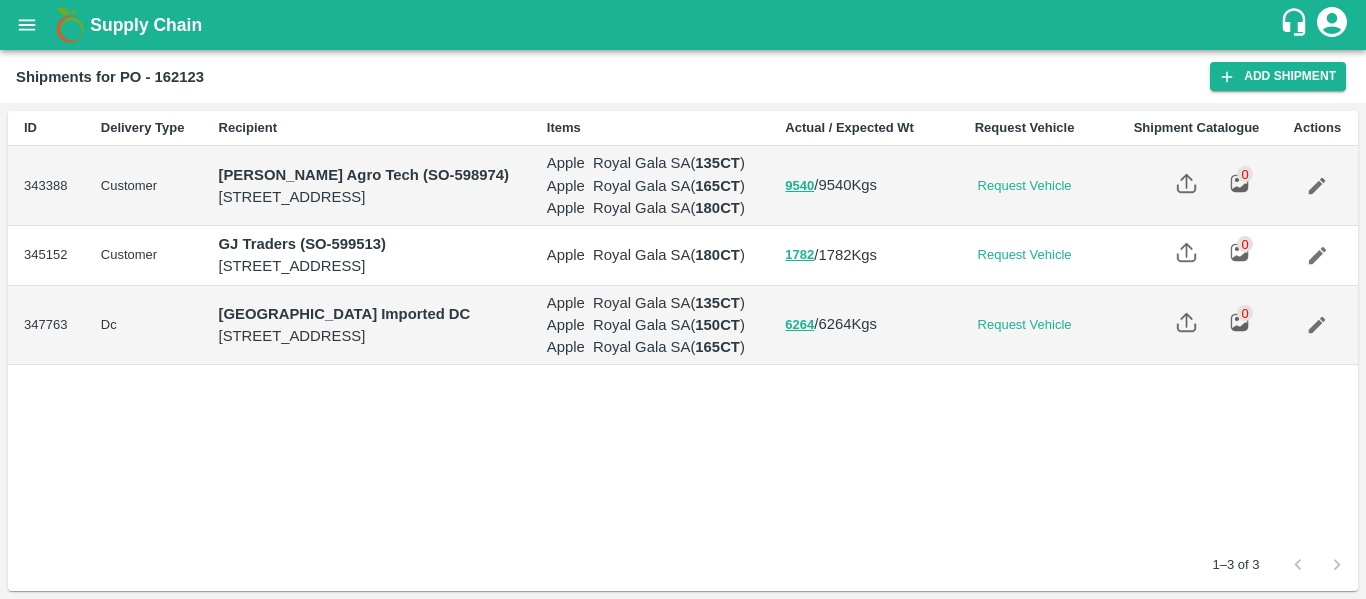 drag, startPoint x: 440, startPoint y: 4, endPoint x: 204, endPoint y: 81, distance: 248.24384 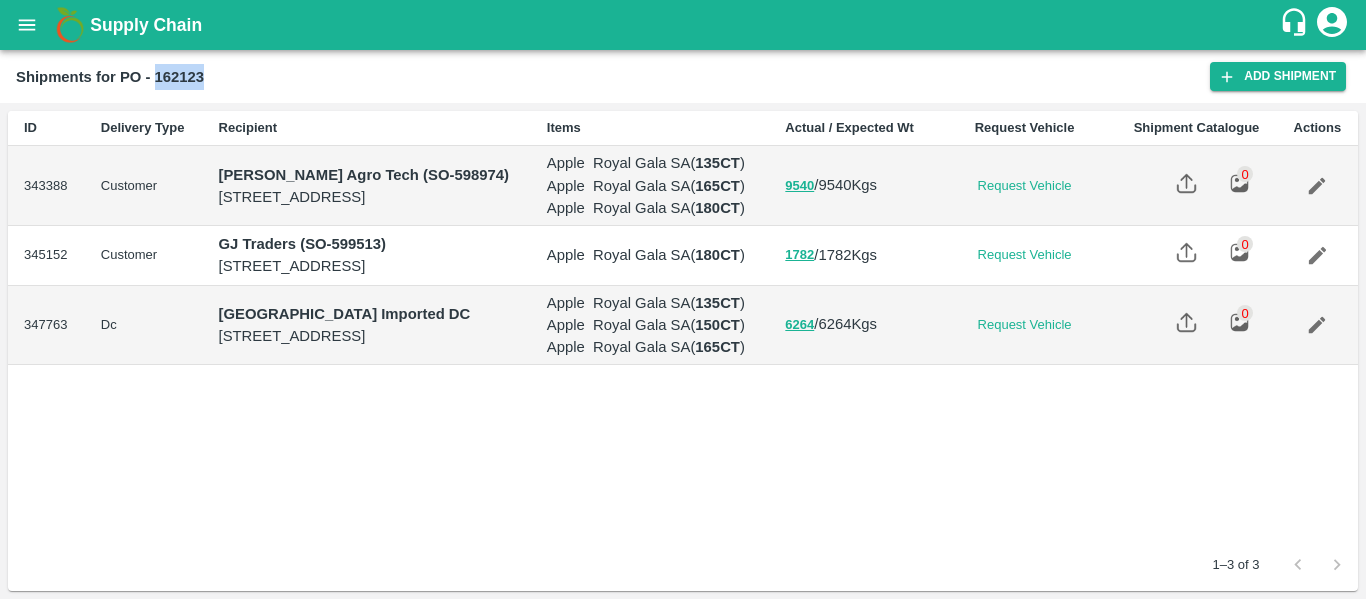 click on "Shipments for PO - 162123" at bounding box center [110, 77] 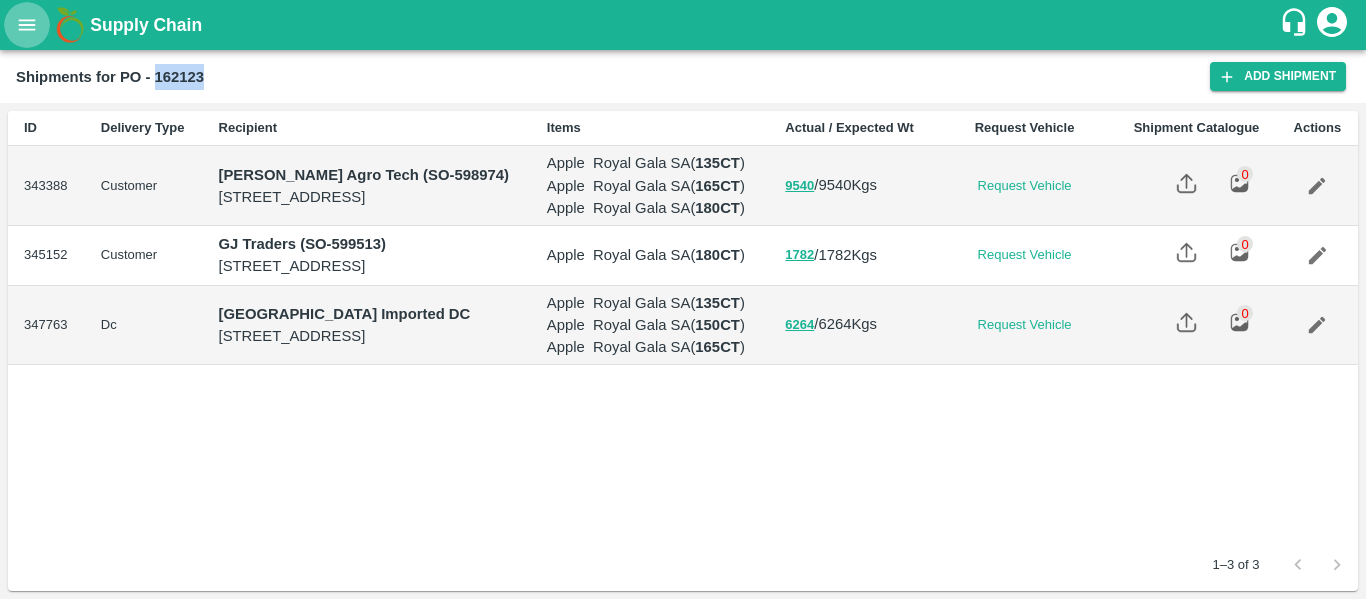 click at bounding box center (27, 25) 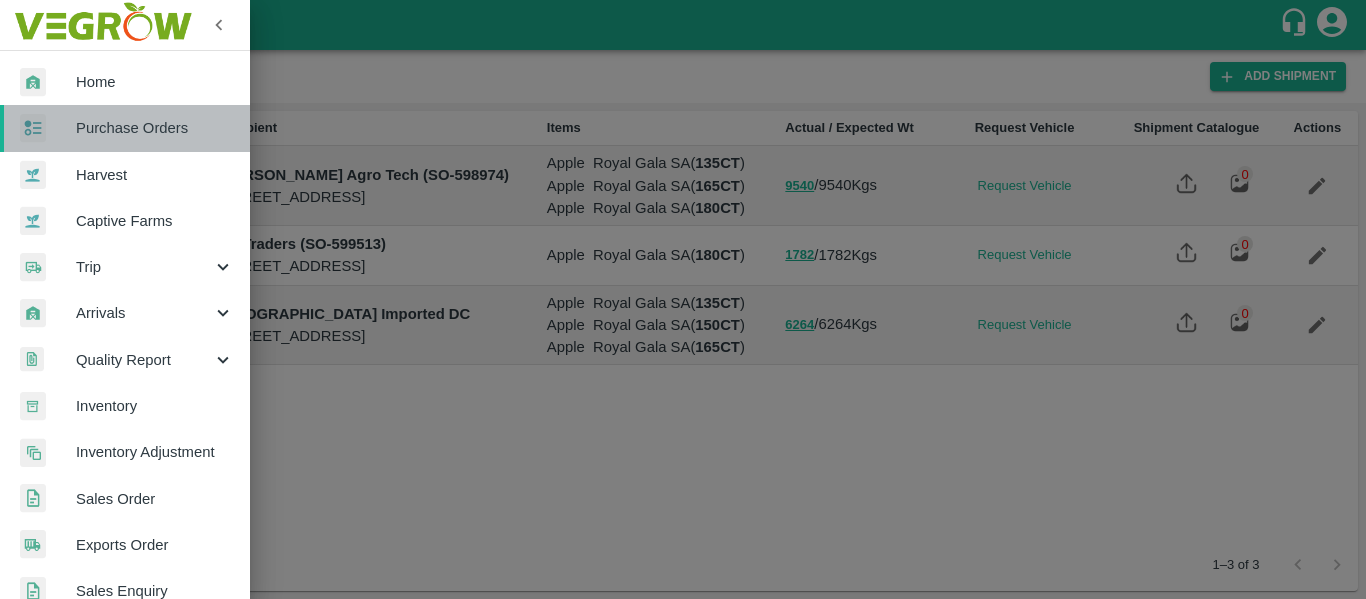 click on "Purchase Orders" at bounding box center (125, 128) 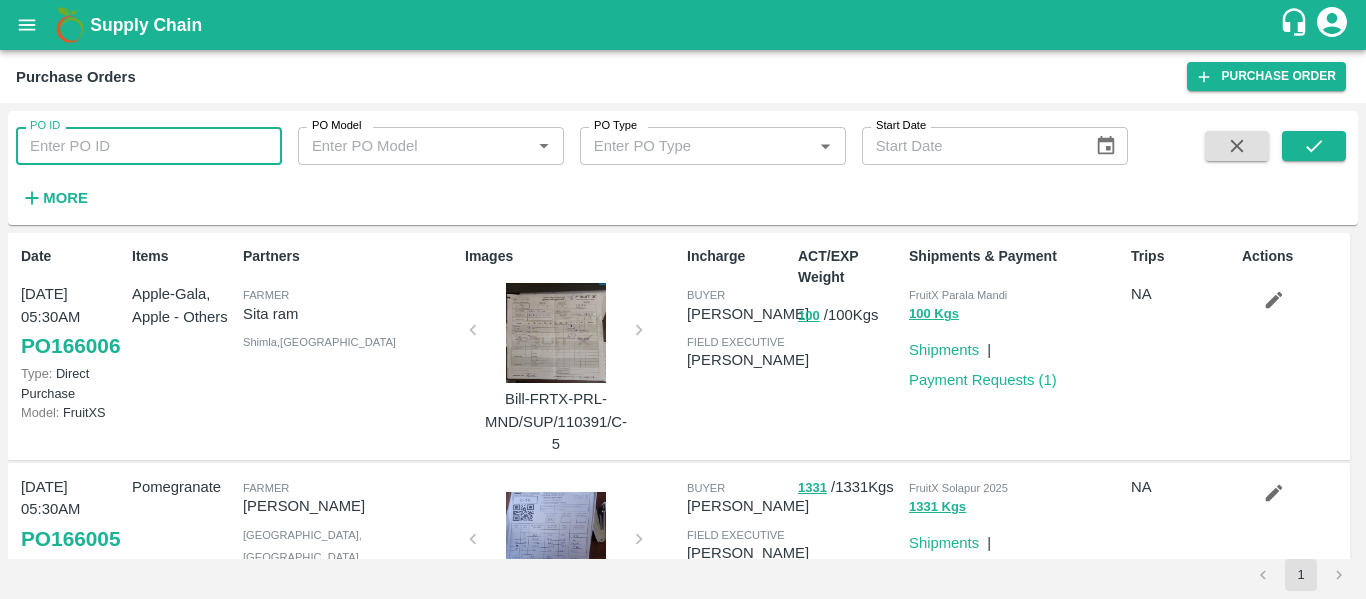 click on "PO ID" at bounding box center (149, 146) 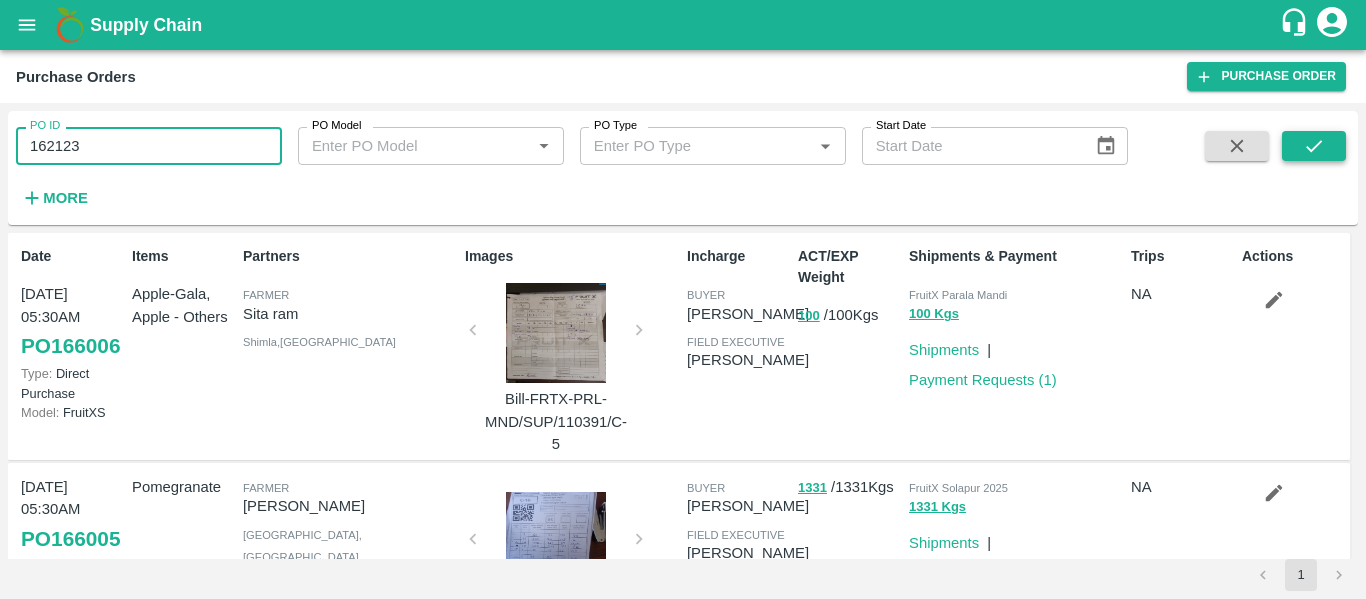 type on "162123" 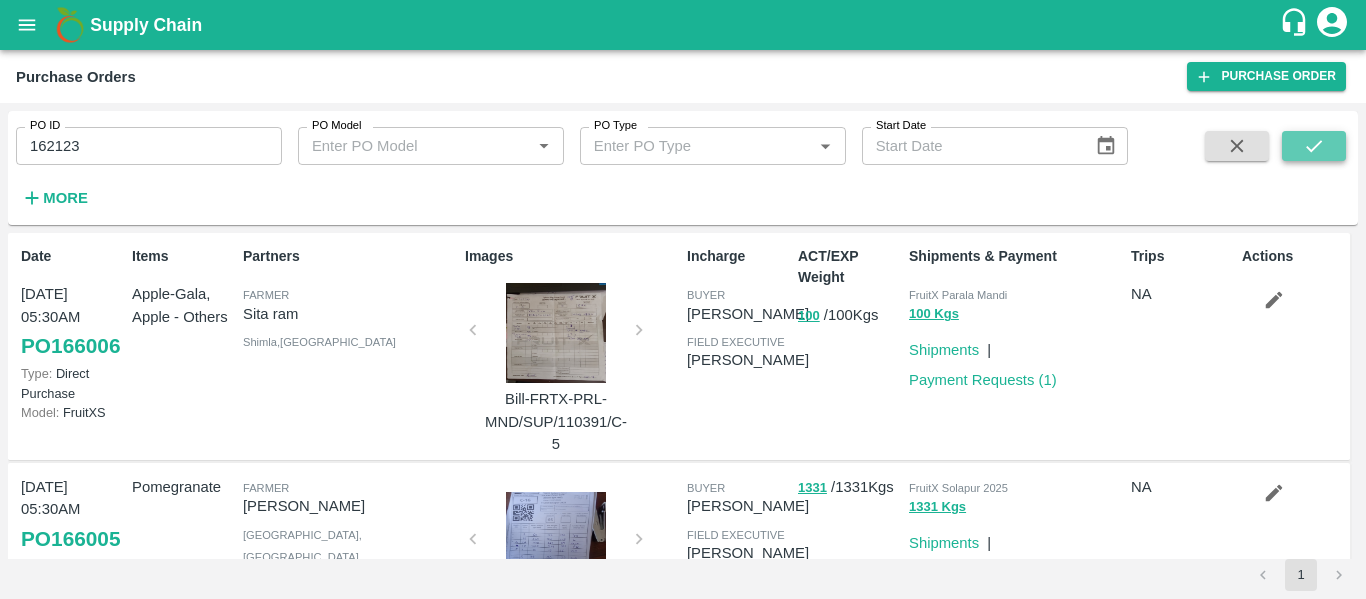 click at bounding box center [1314, 146] 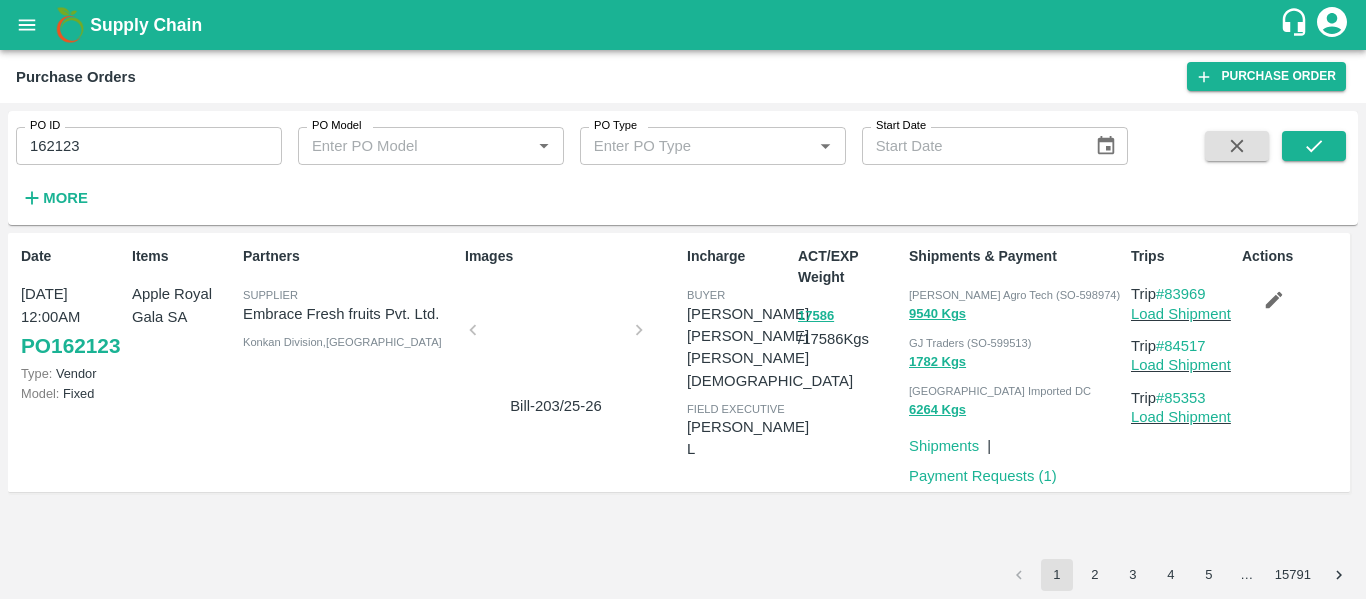 click at bounding box center (556, 336) 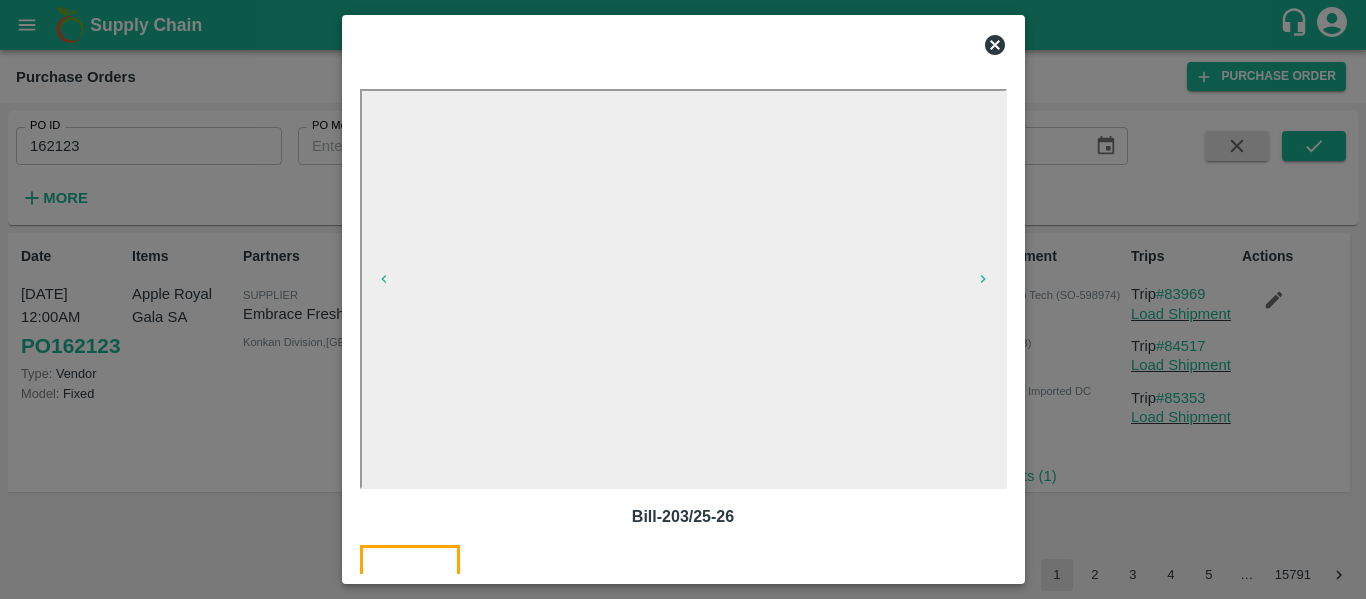 click 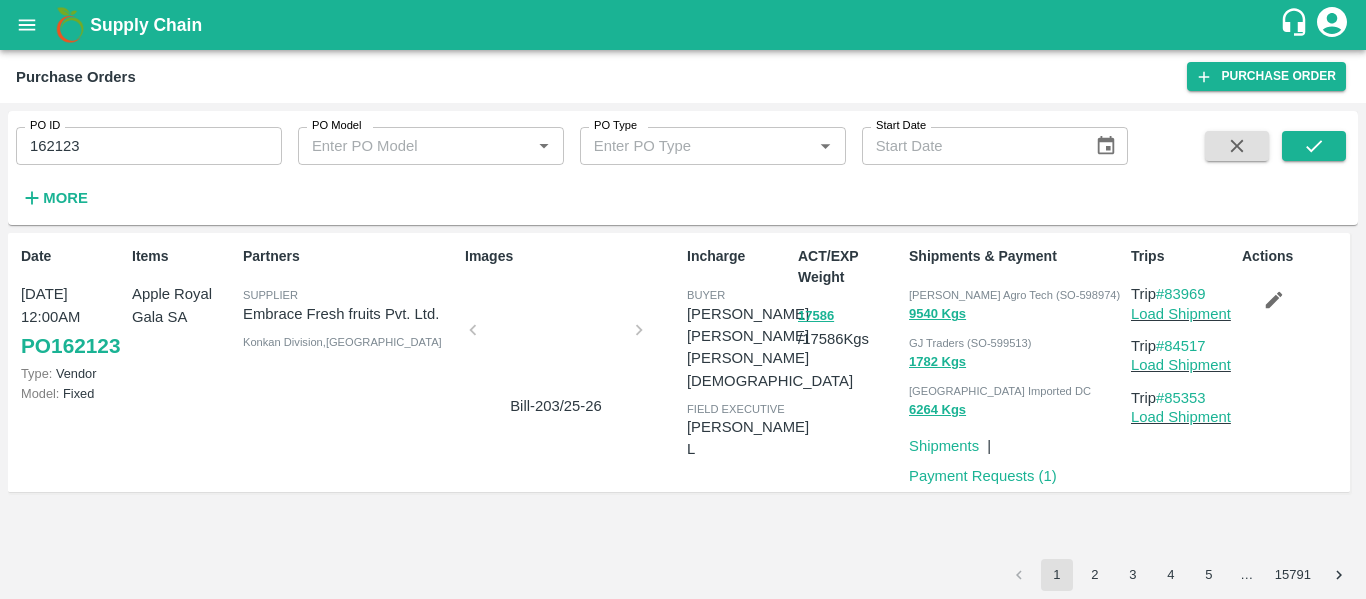 click on "Payment Requests ( 1 )" at bounding box center (983, 476) 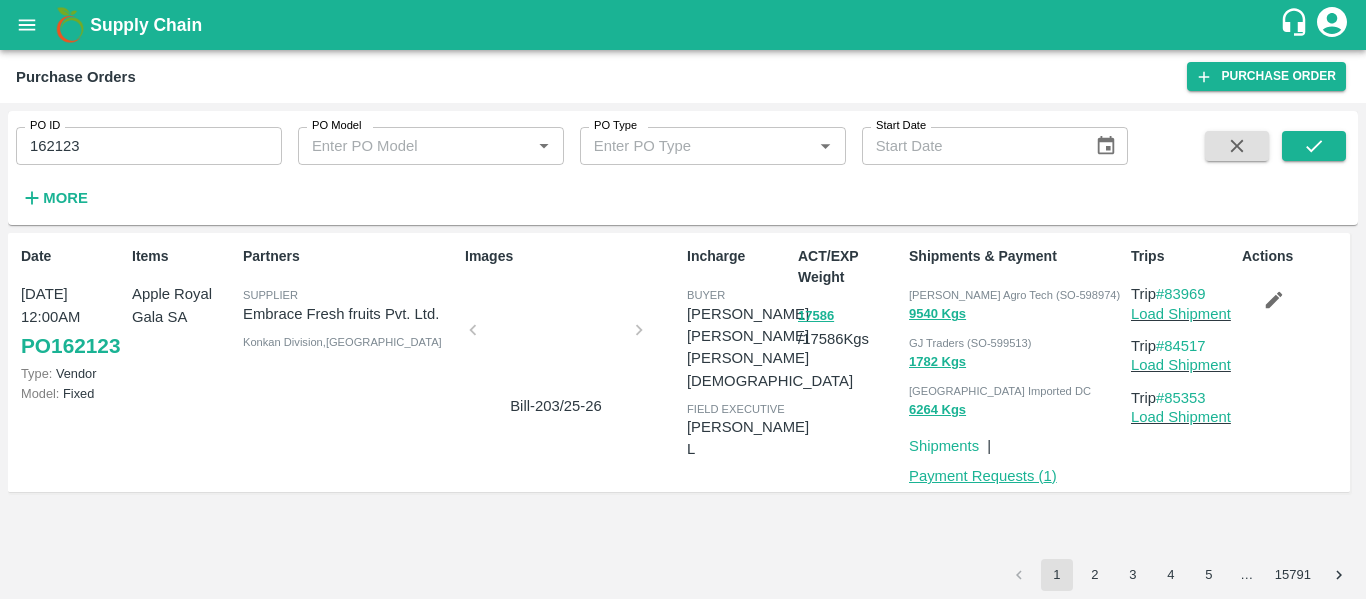 click on "Payment Requests ( 1 )" at bounding box center [983, 476] 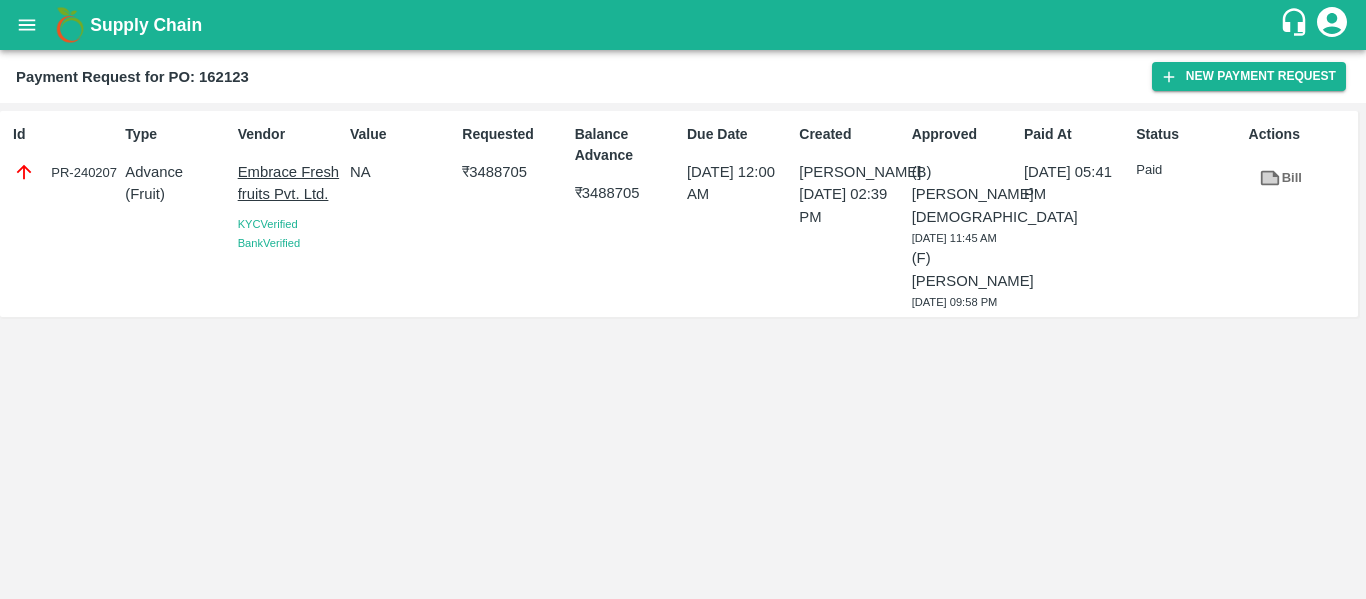 scroll, scrollTop: 0, scrollLeft: 0, axis: both 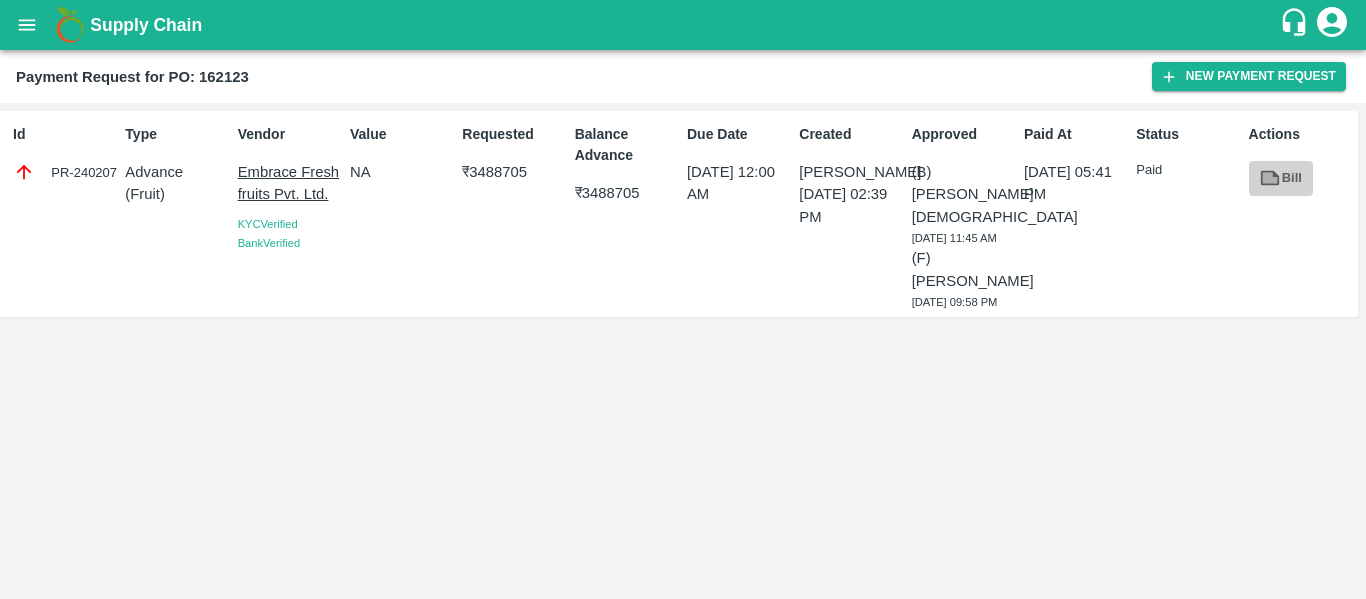 click 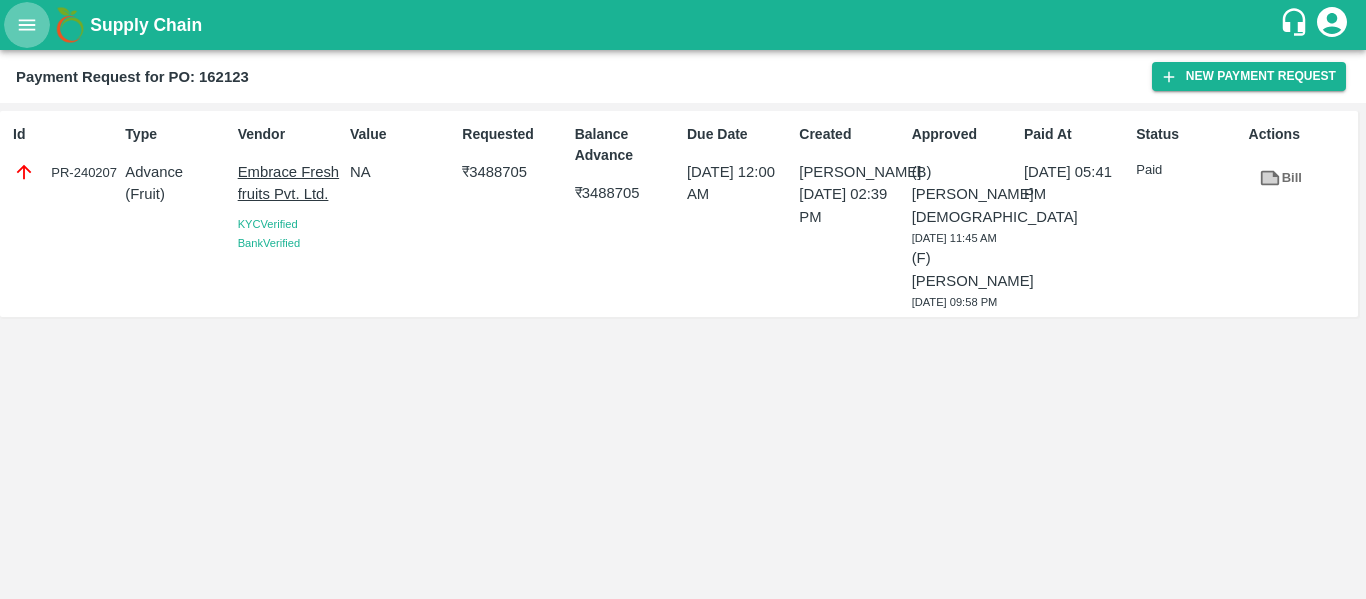 click 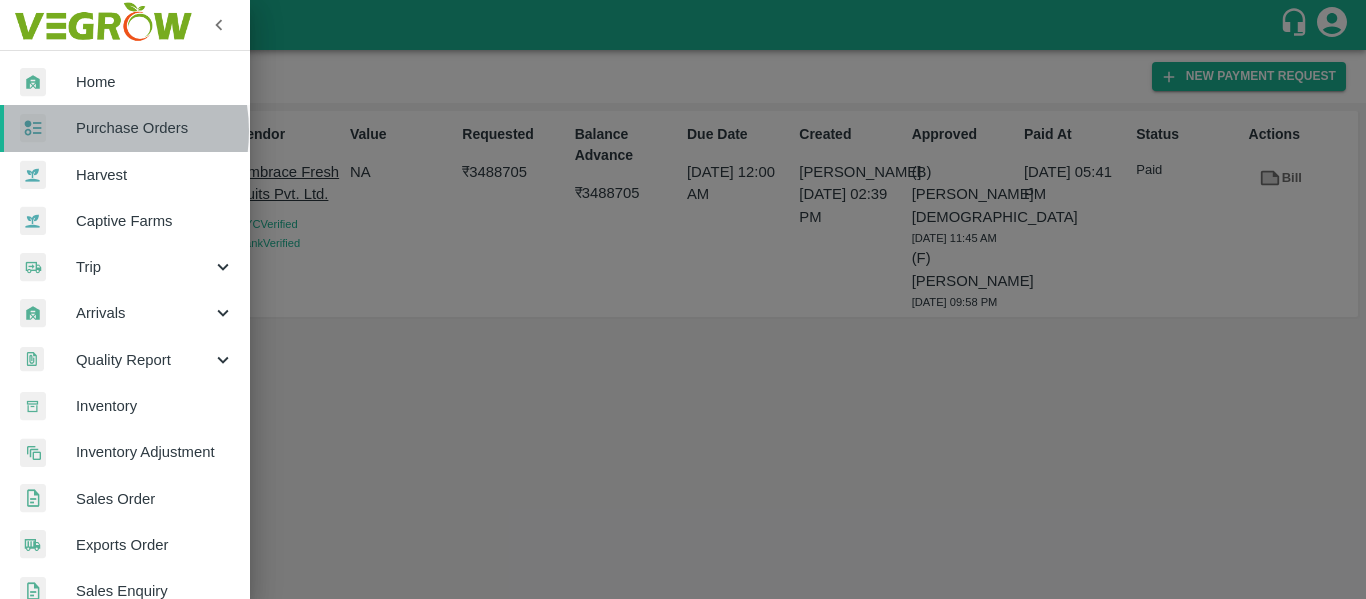 click on "Purchase Orders" at bounding box center [155, 128] 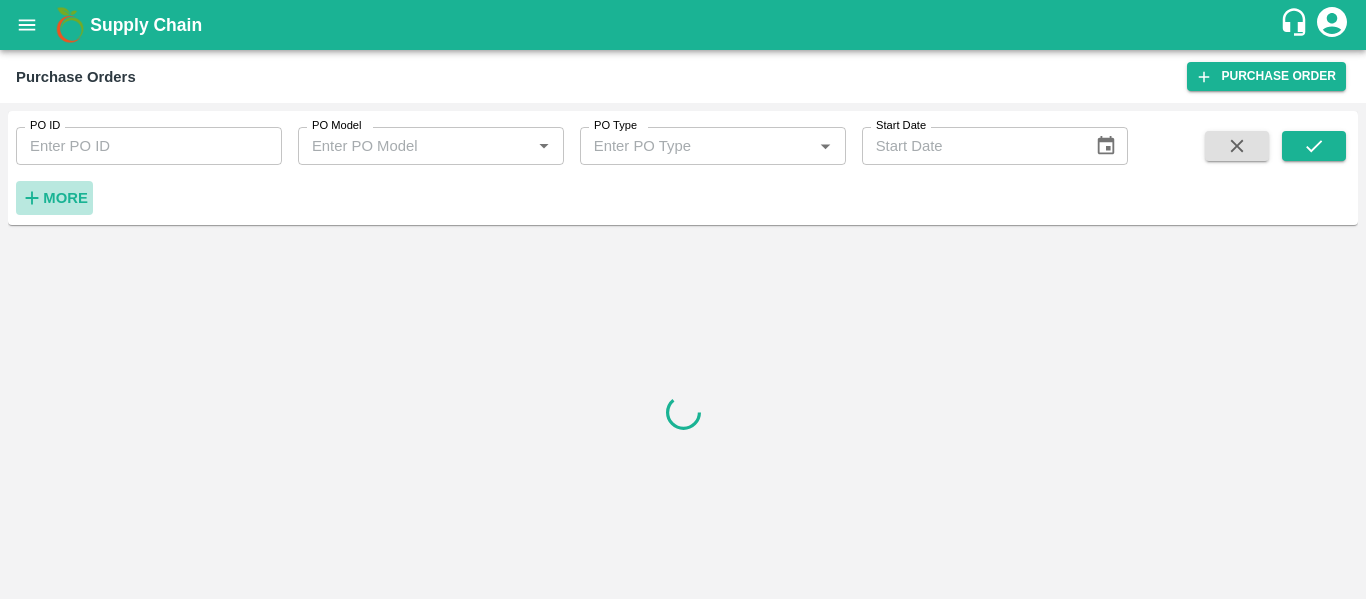 click on "More" at bounding box center [65, 198] 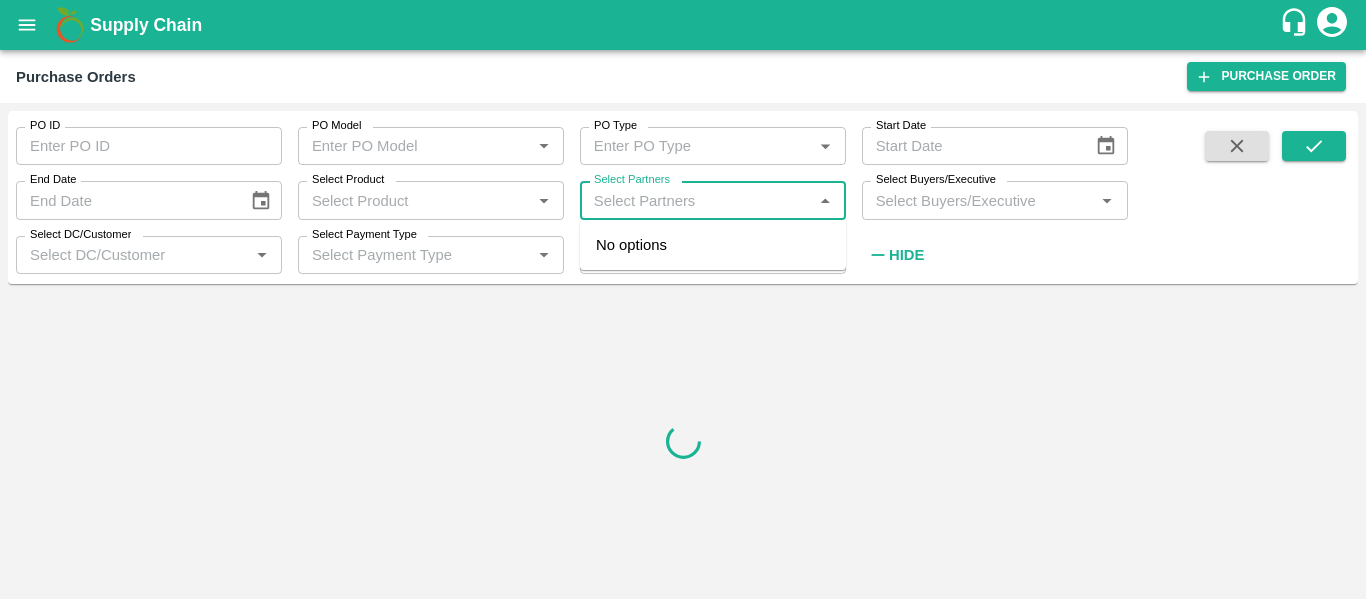 click on "Select Partners" at bounding box center (696, 200) 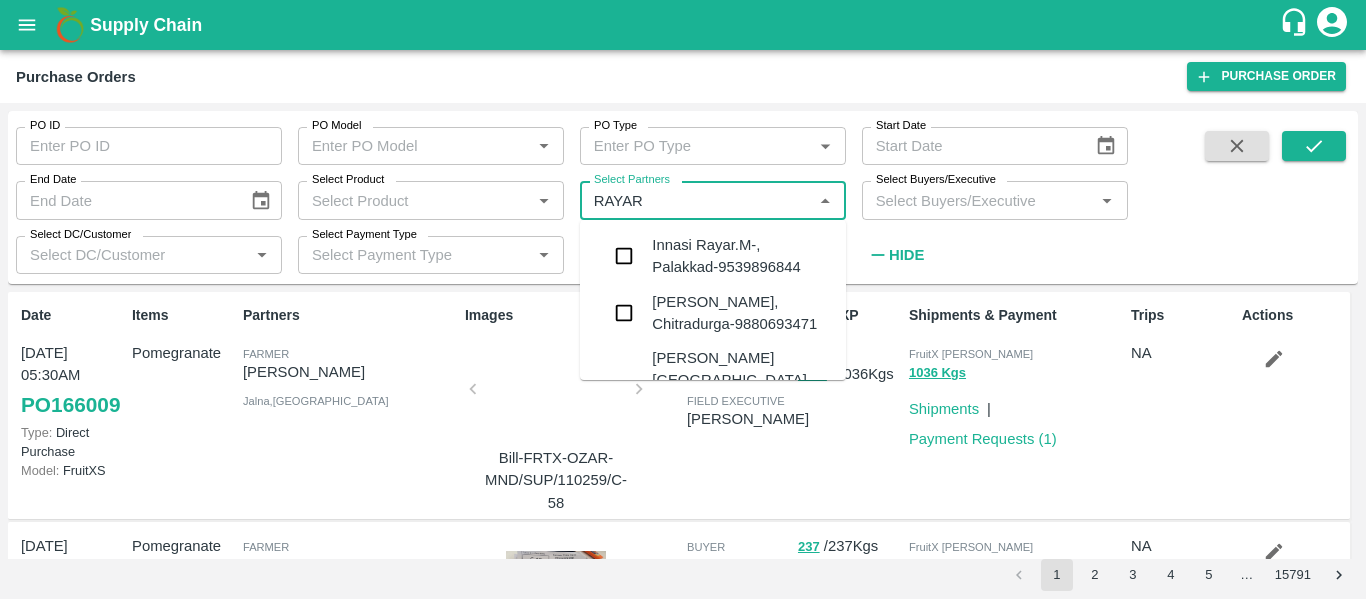 type on "RAYARU" 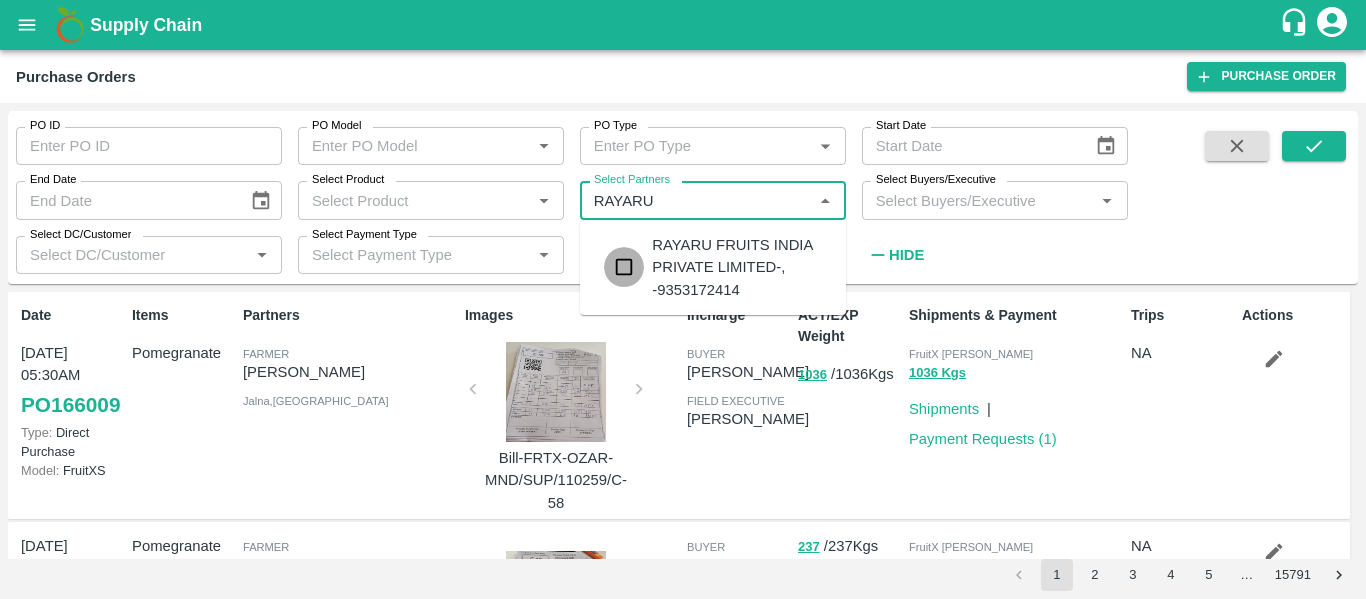 click at bounding box center [624, 267] 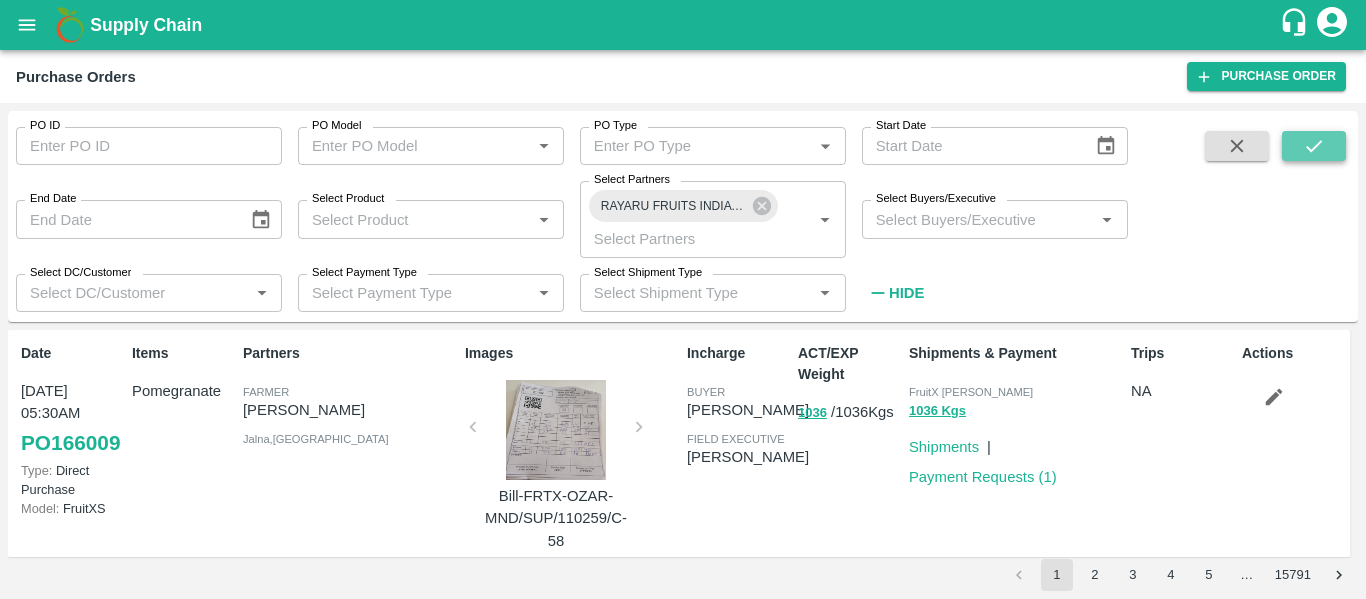 click at bounding box center (1314, 146) 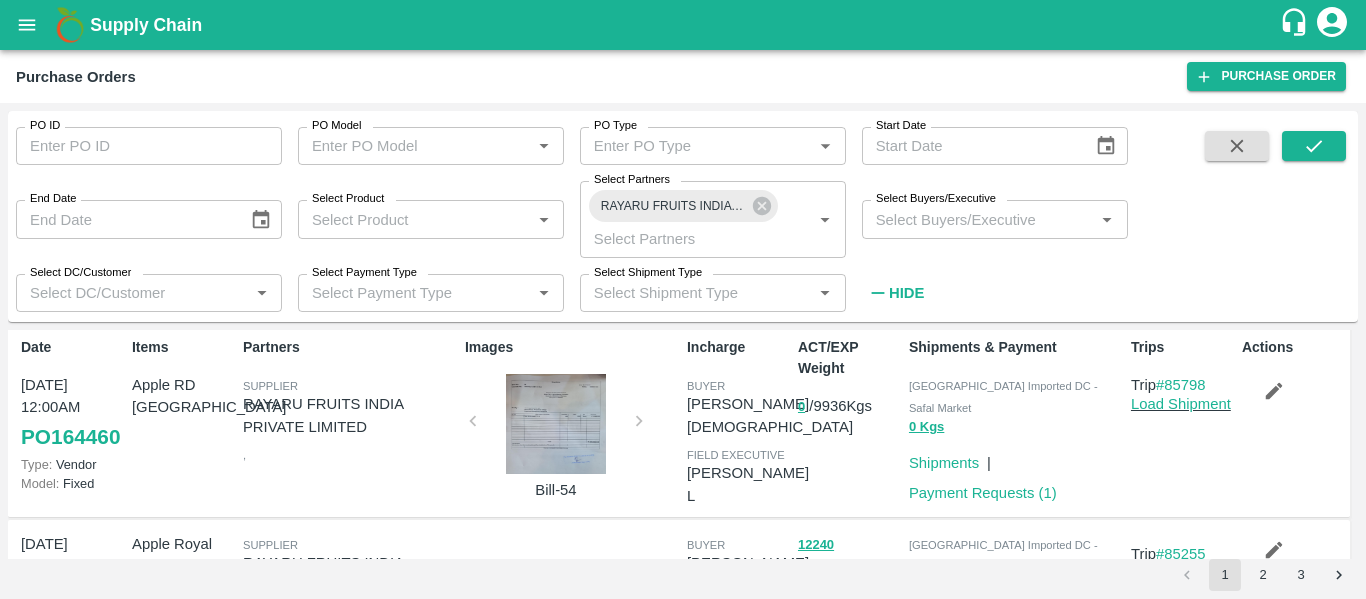scroll, scrollTop: 0, scrollLeft: 0, axis: both 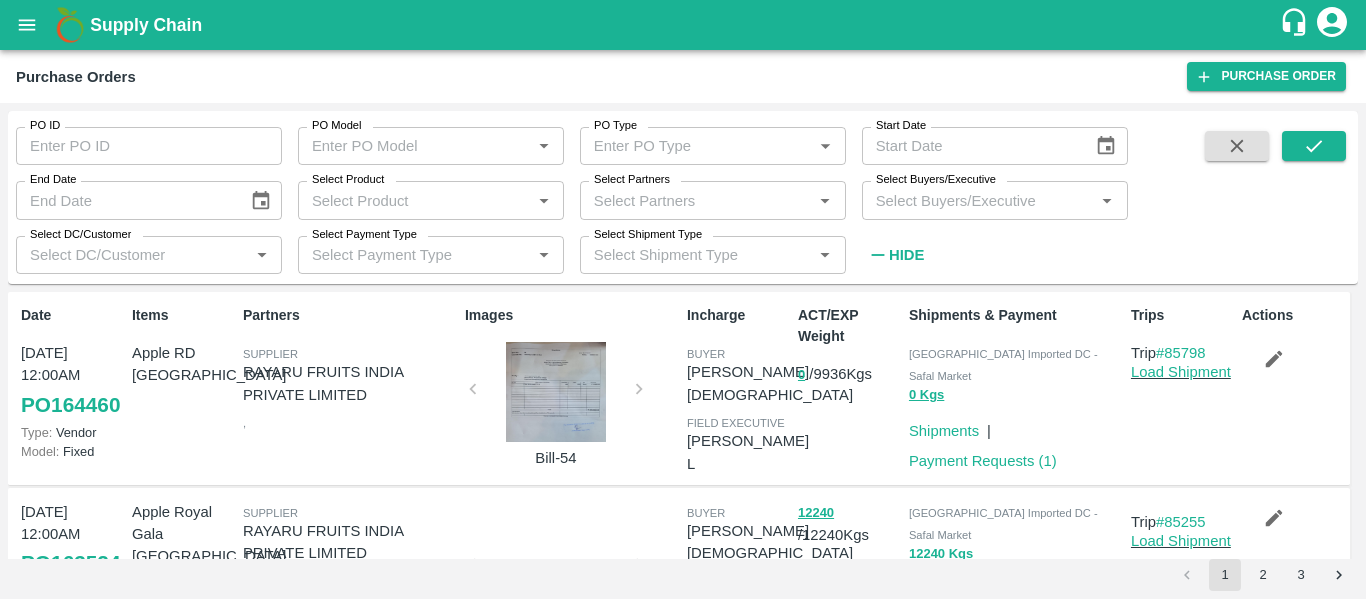 click at bounding box center (556, 392) 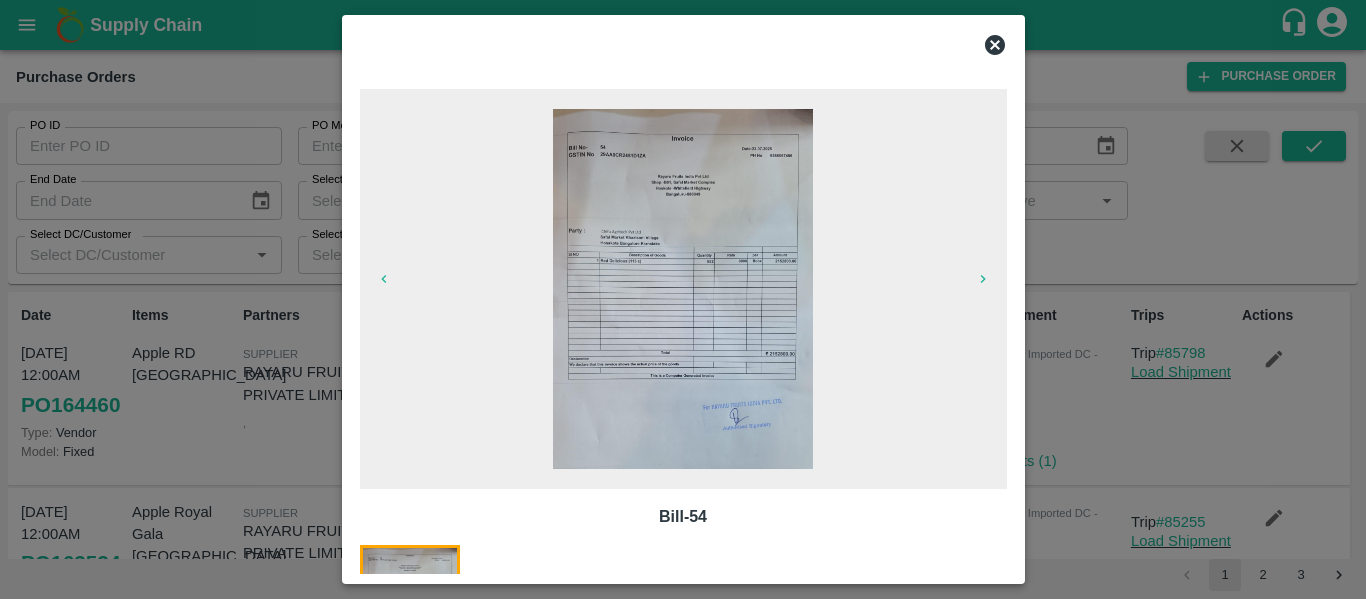 click 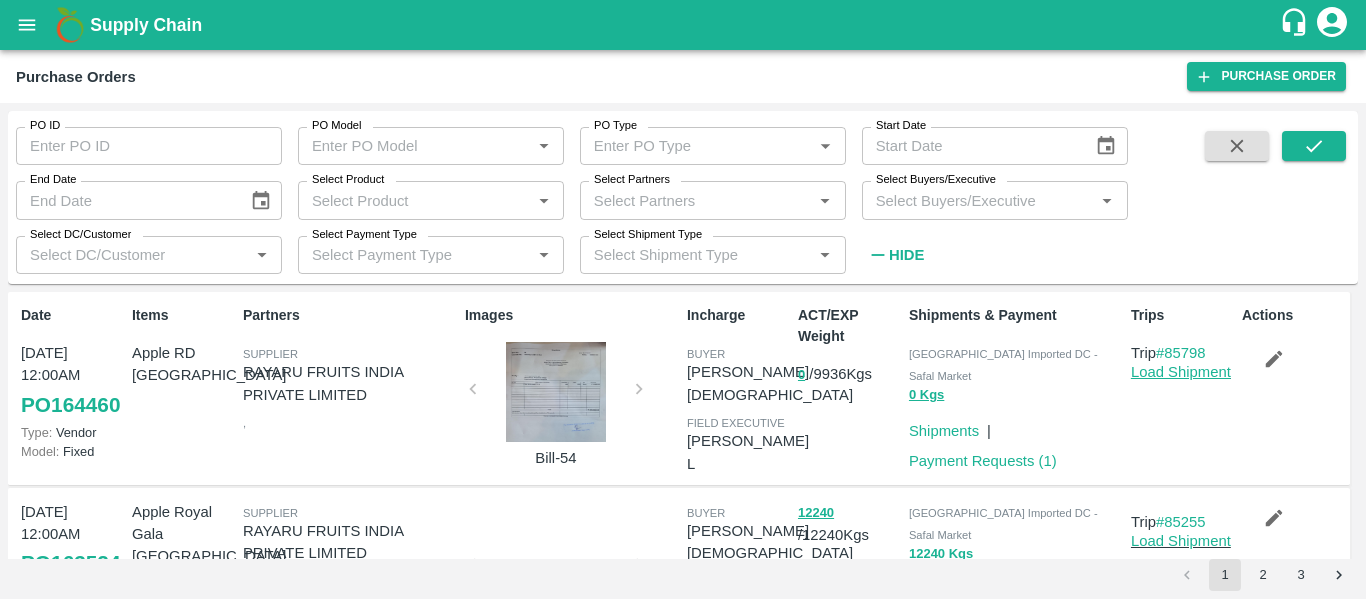 click on "Load Shipment" at bounding box center (1181, 372) 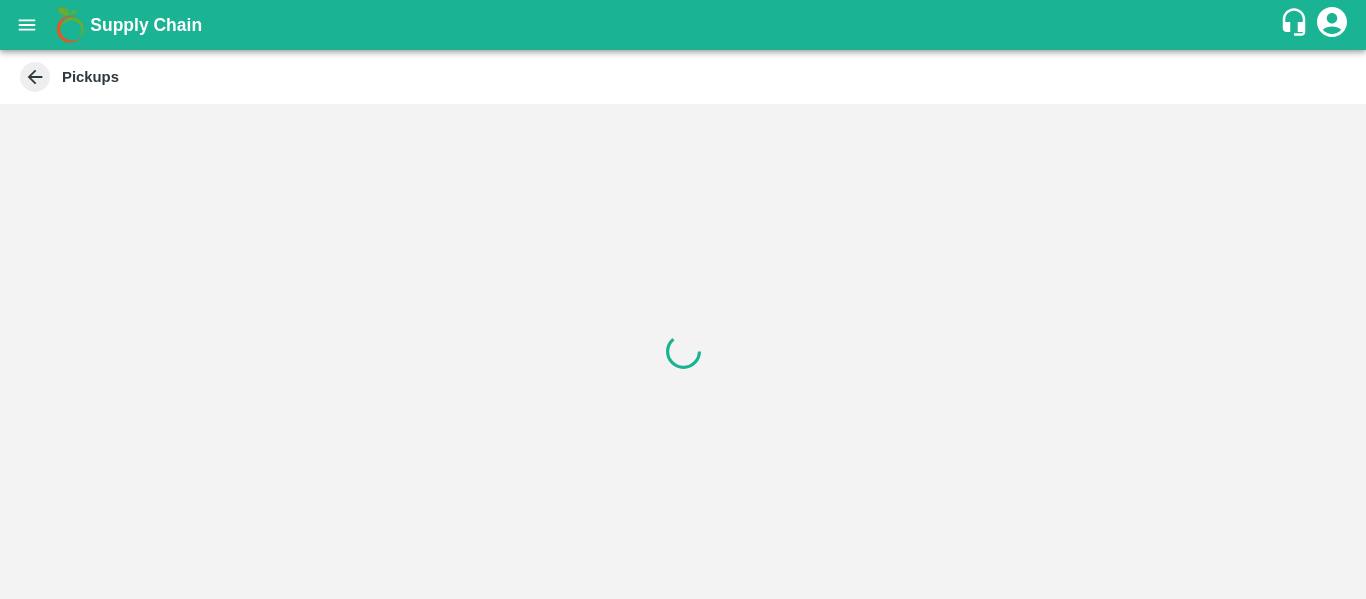 scroll, scrollTop: 0, scrollLeft: 0, axis: both 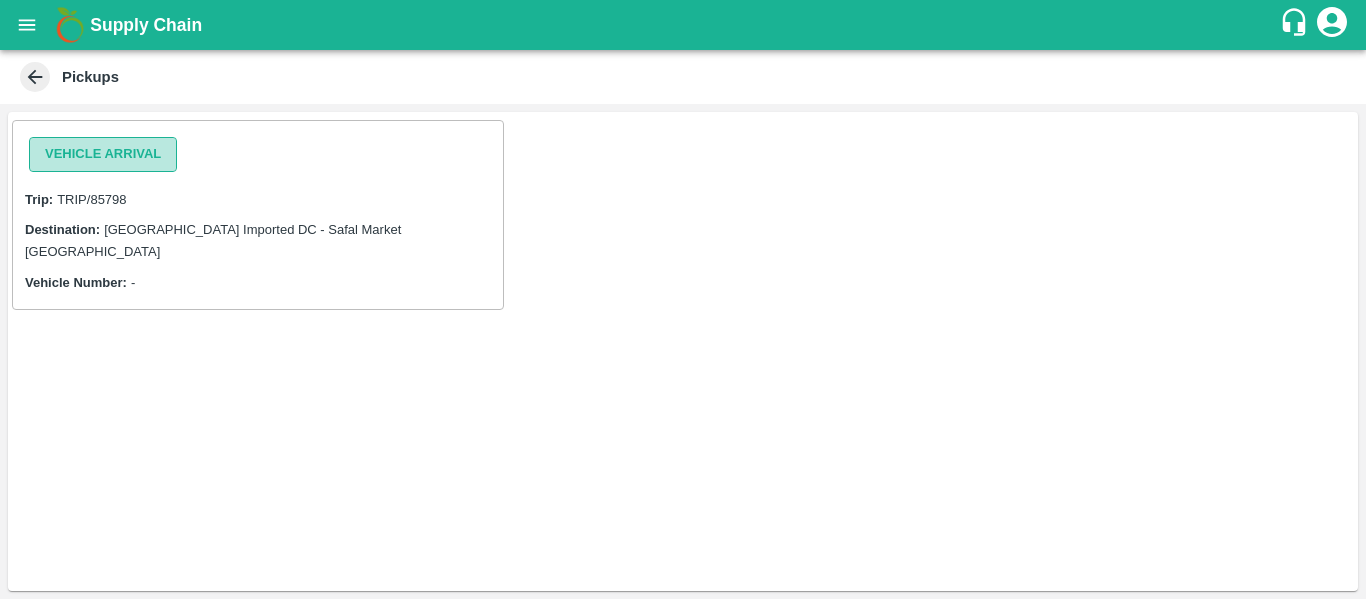 click on "Vehicle Arrival" at bounding box center [103, 154] 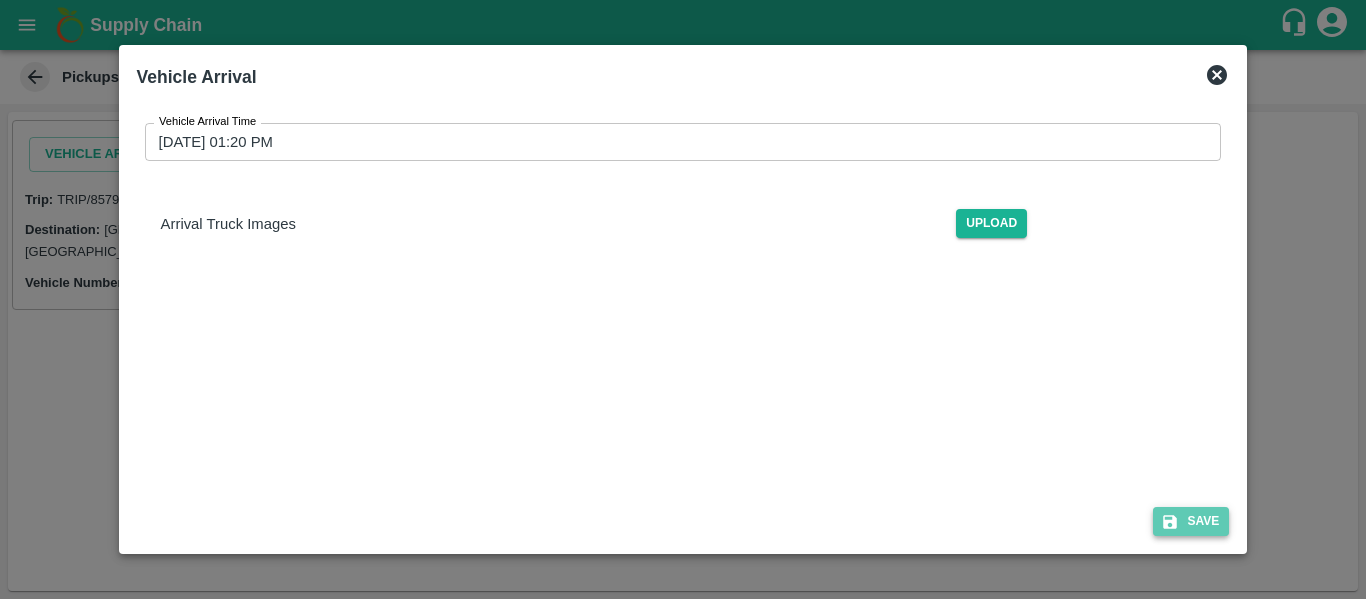 click on "Save" at bounding box center (1191, 521) 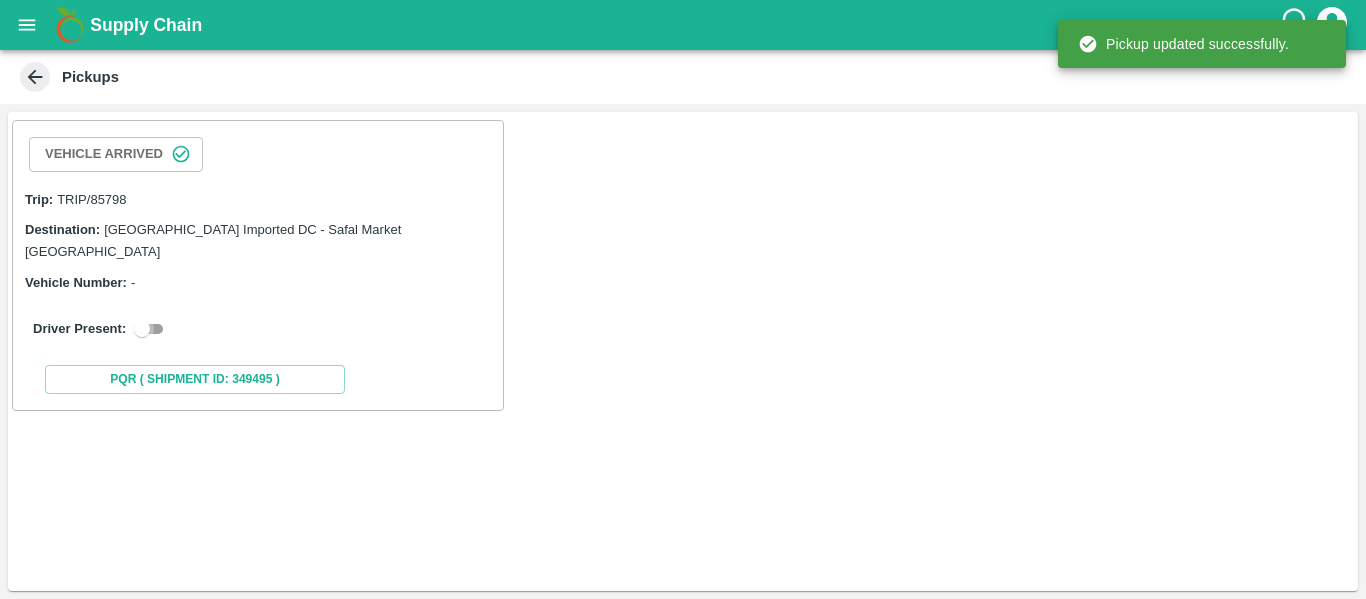 click at bounding box center (142, 329) 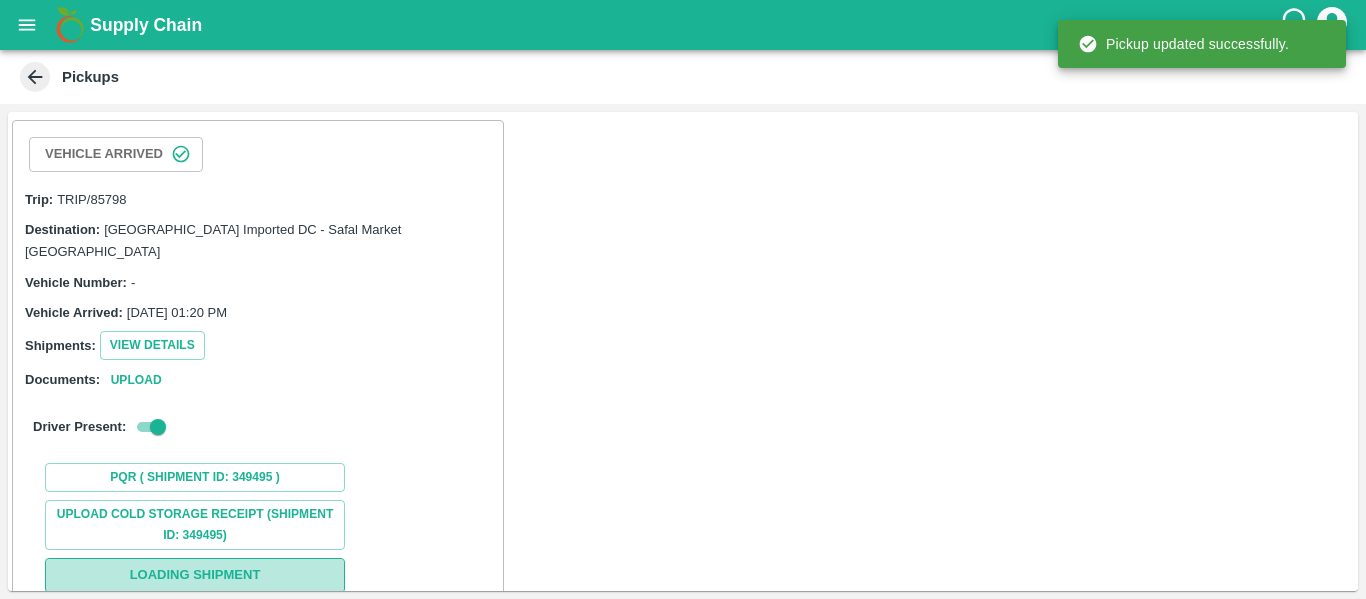 click on "Loading Shipment" at bounding box center [195, 575] 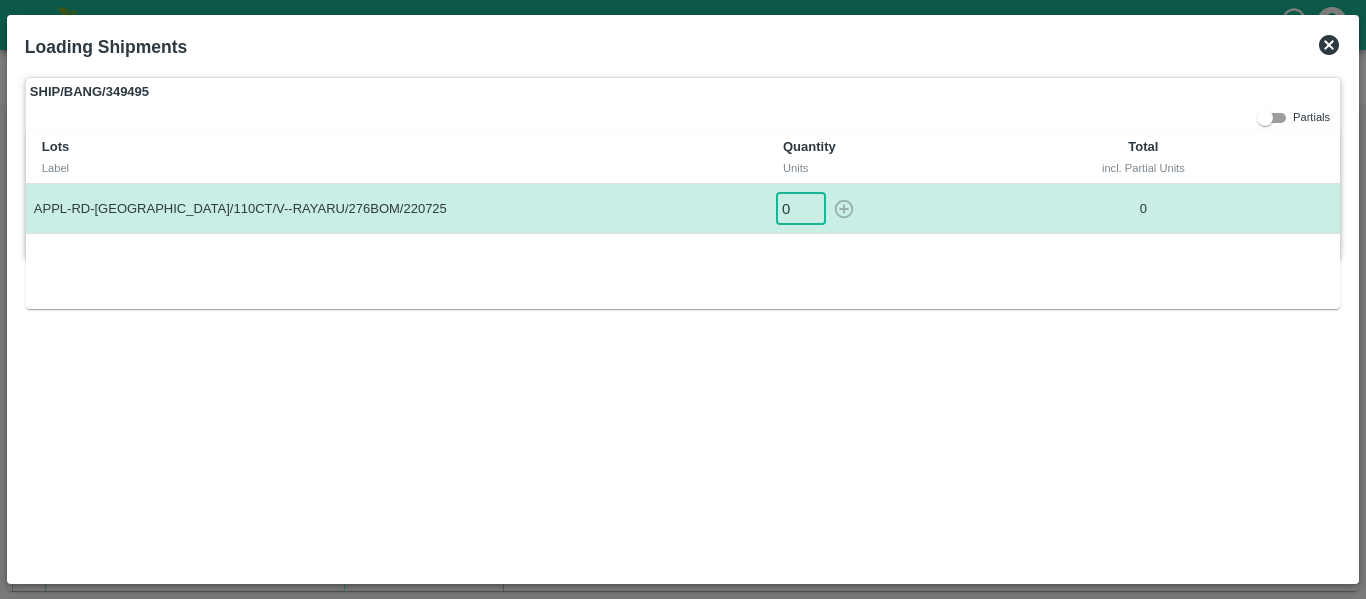 click on "0" at bounding box center (801, 208) 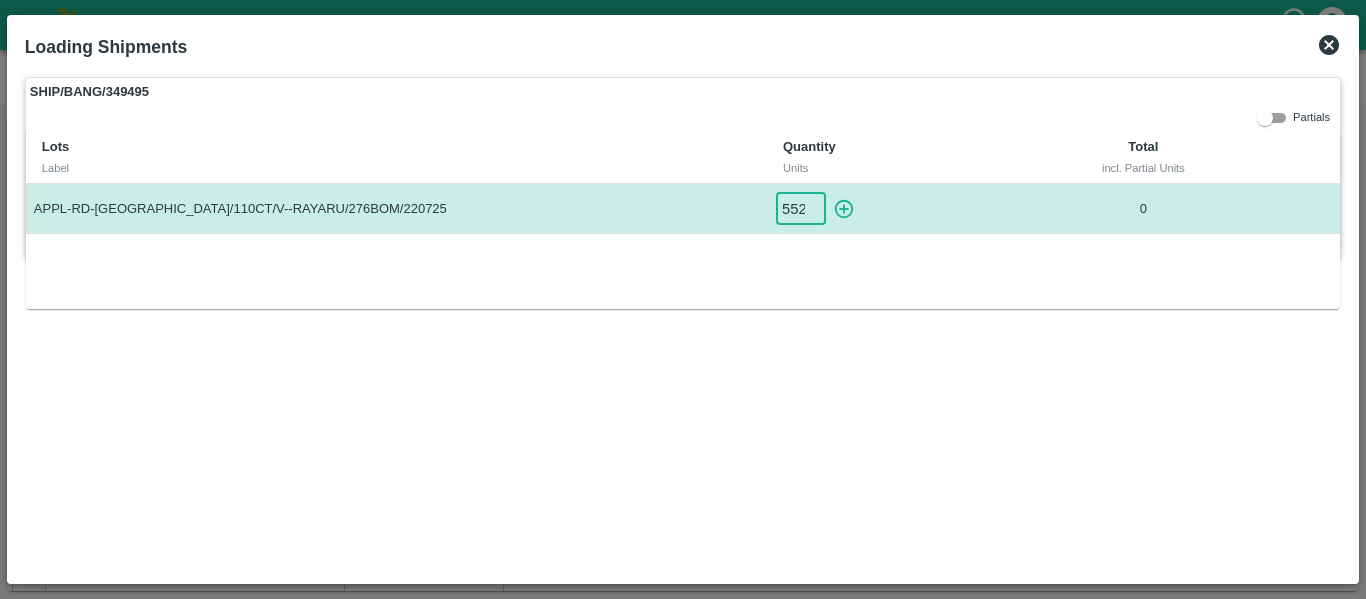 scroll, scrollTop: 0, scrollLeft: 1, axis: horizontal 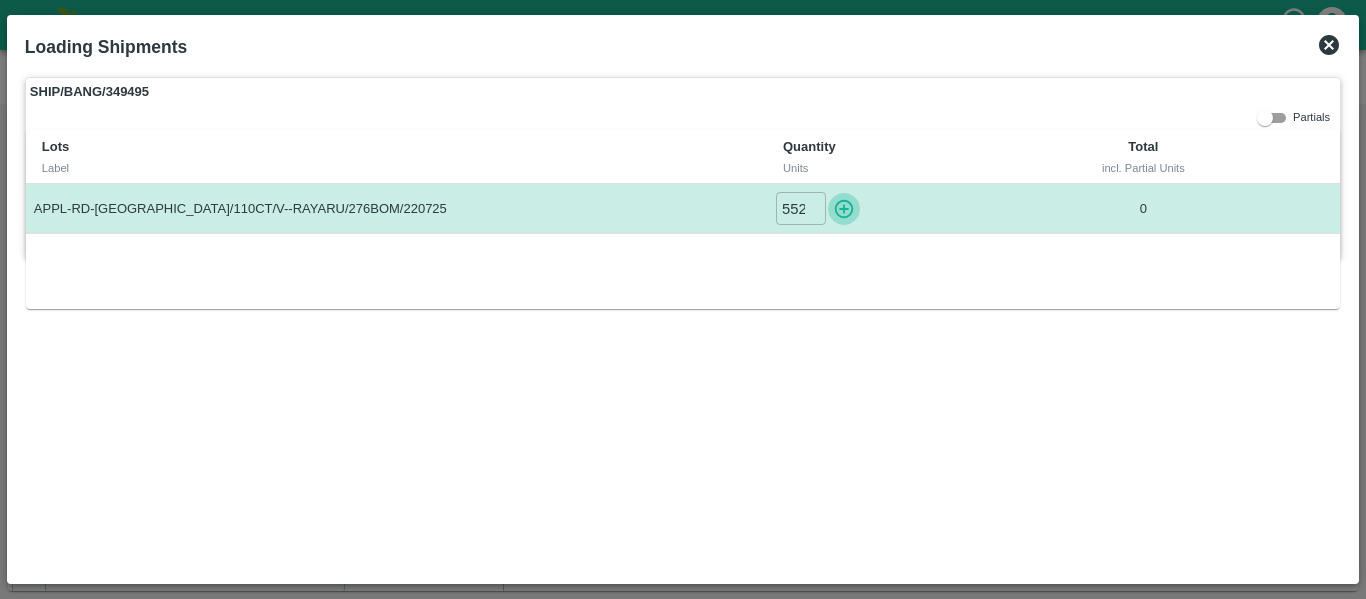 click 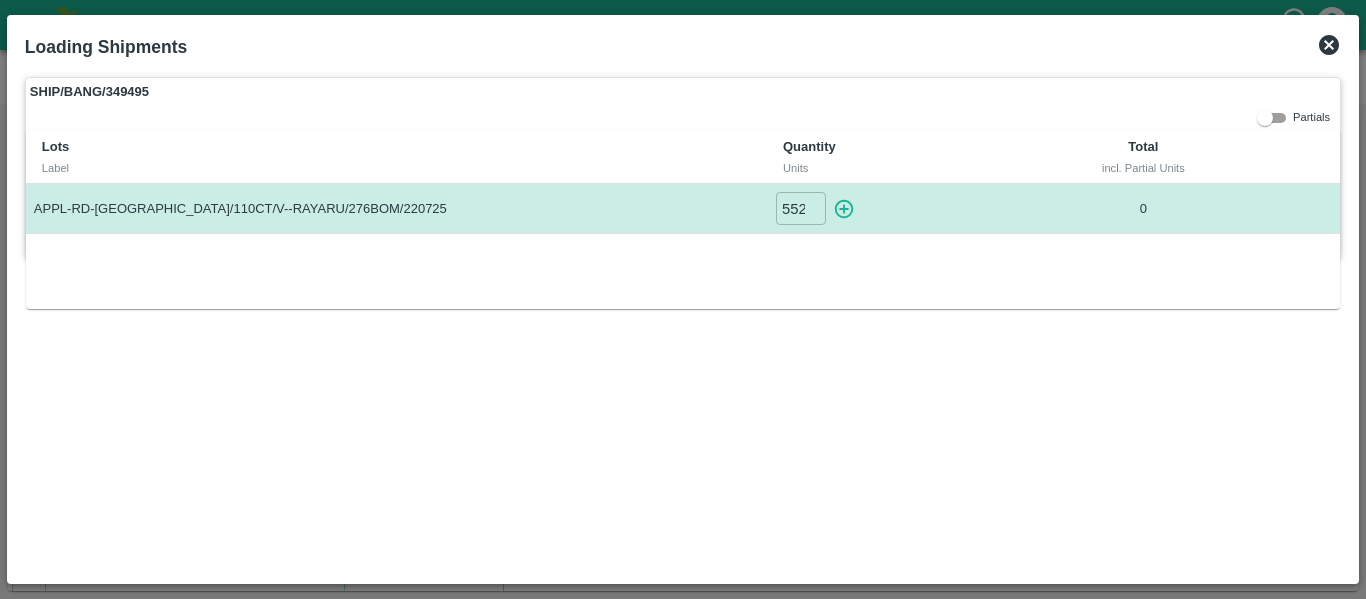 type on "0" 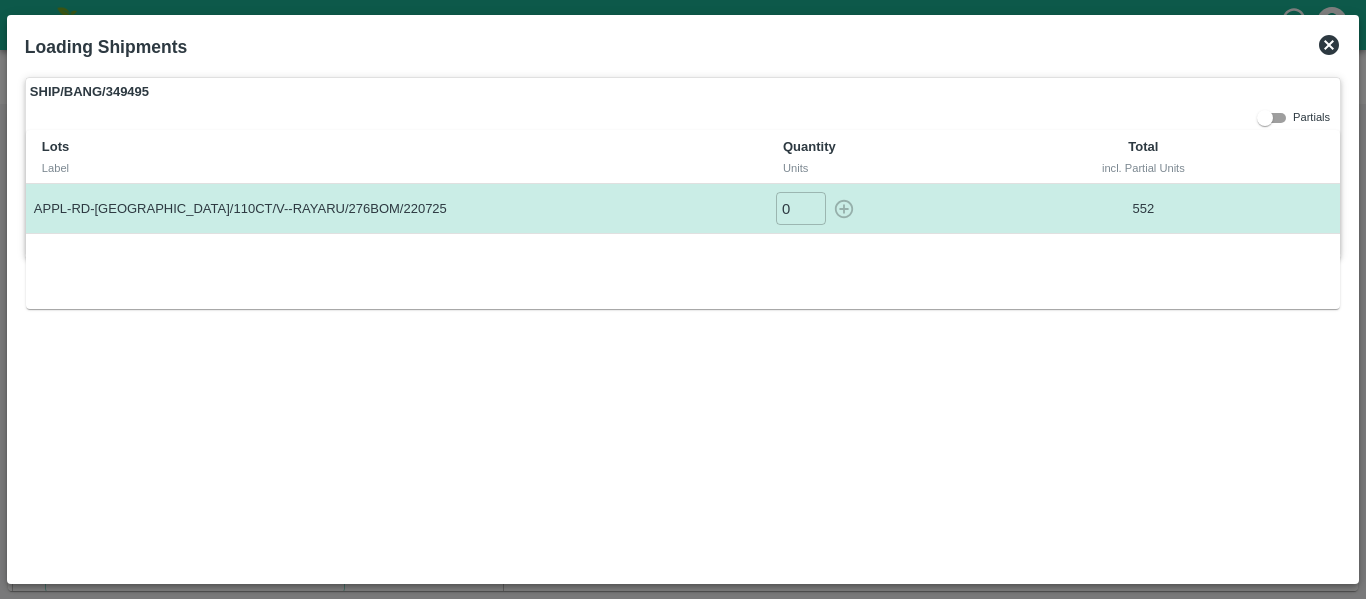 click on "Loading Shipments" at bounding box center [683, 47] 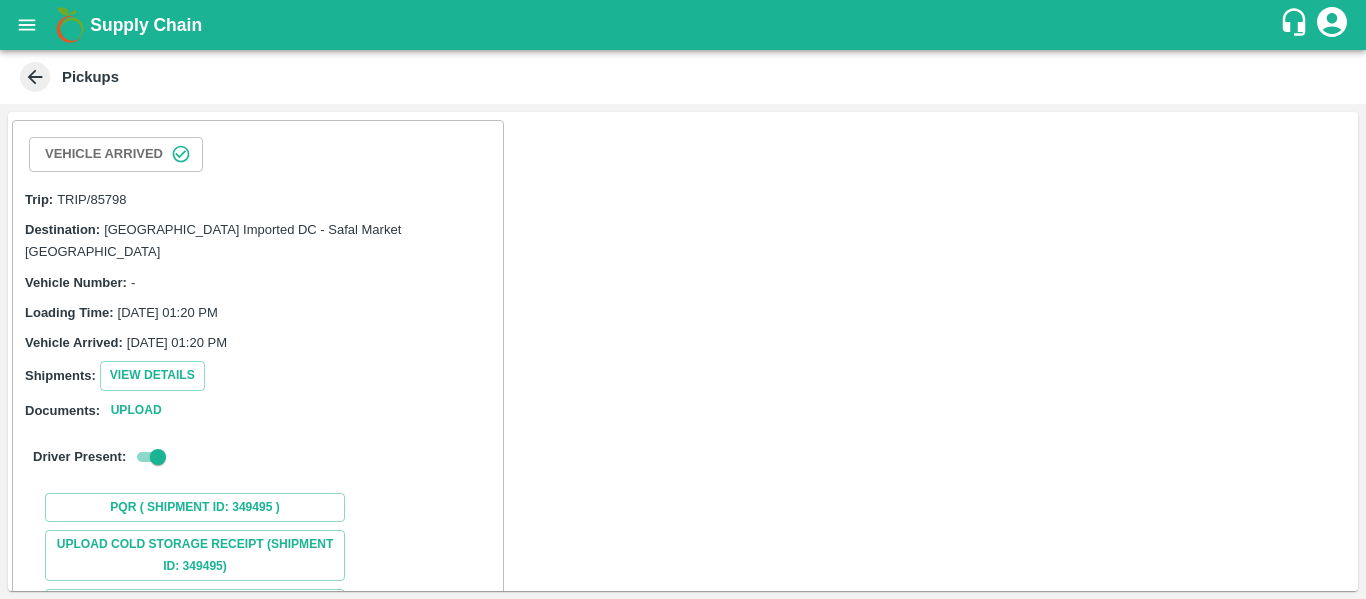 scroll, scrollTop: 188, scrollLeft: 0, axis: vertical 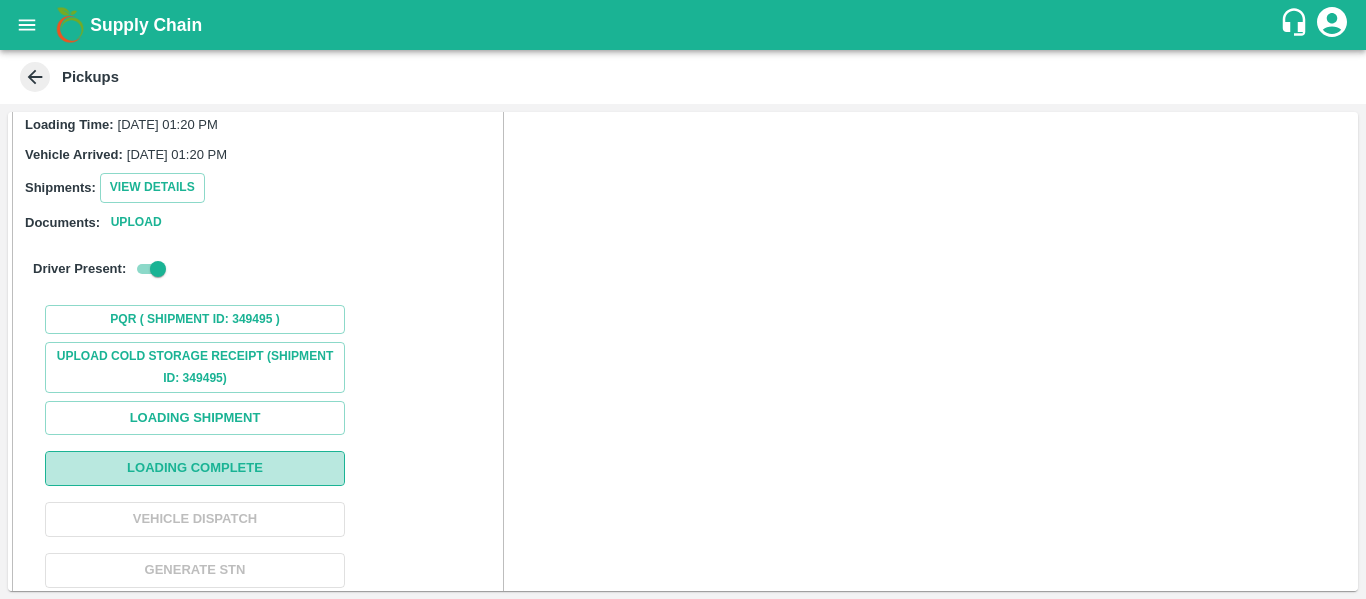 click on "Loading Complete" at bounding box center (195, 468) 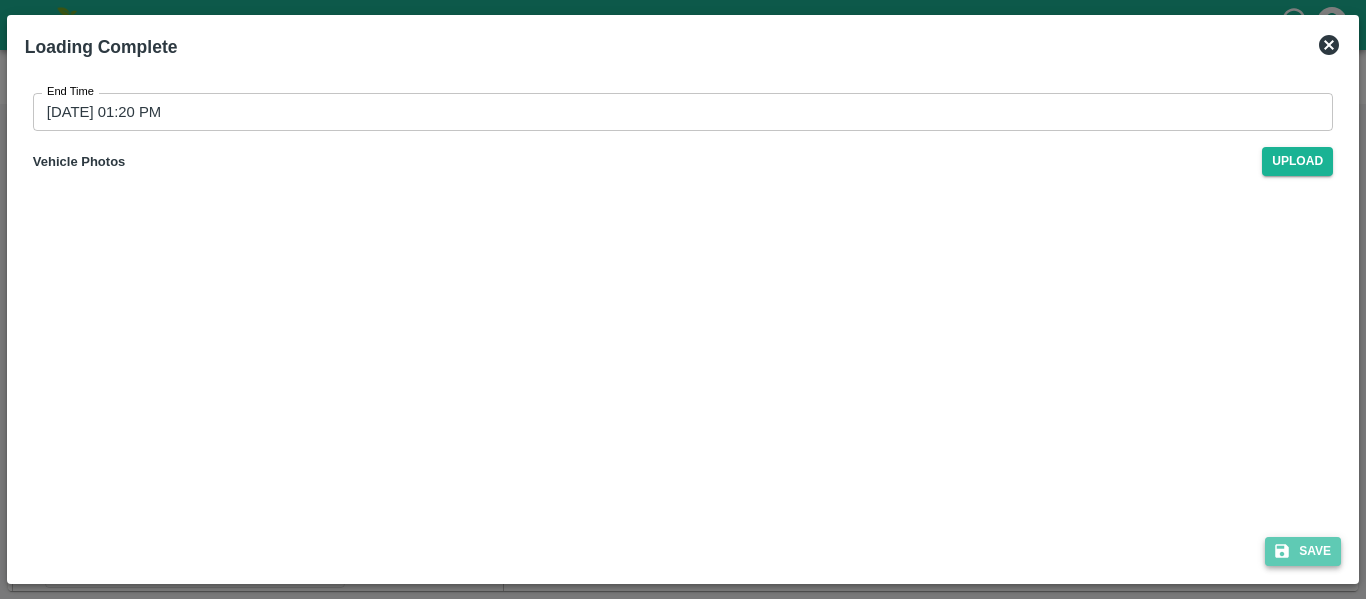 click on "Save" at bounding box center (1303, 551) 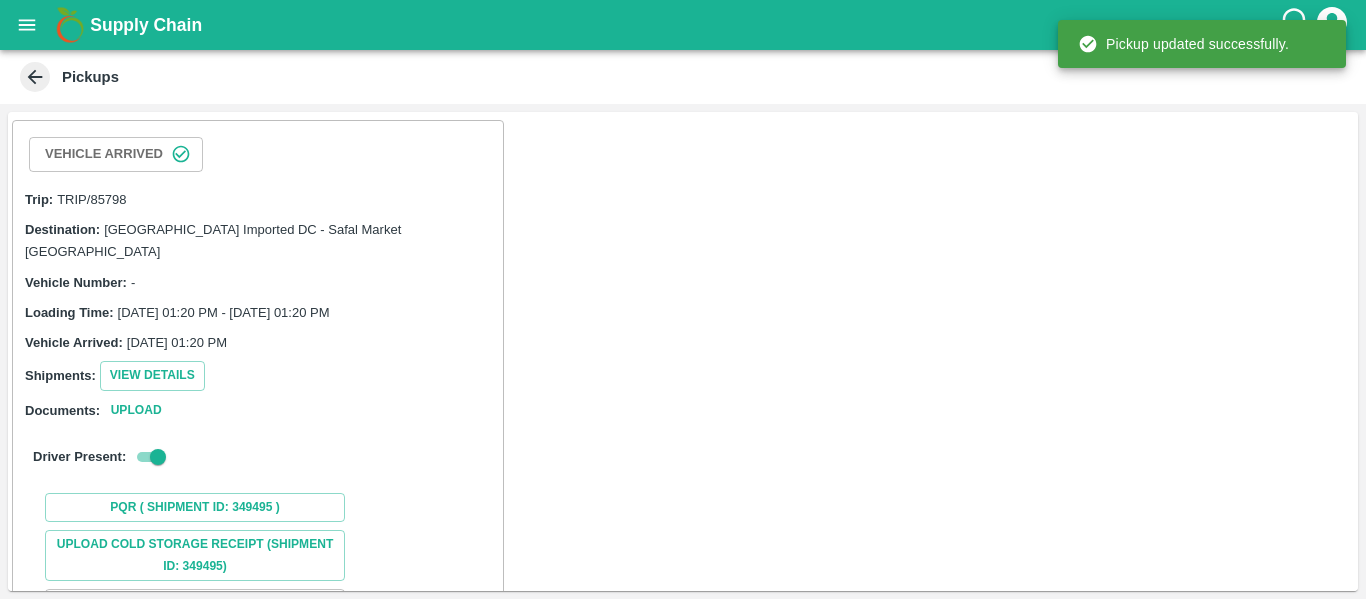 scroll, scrollTop: 188, scrollLeft: 0, axis: vertical 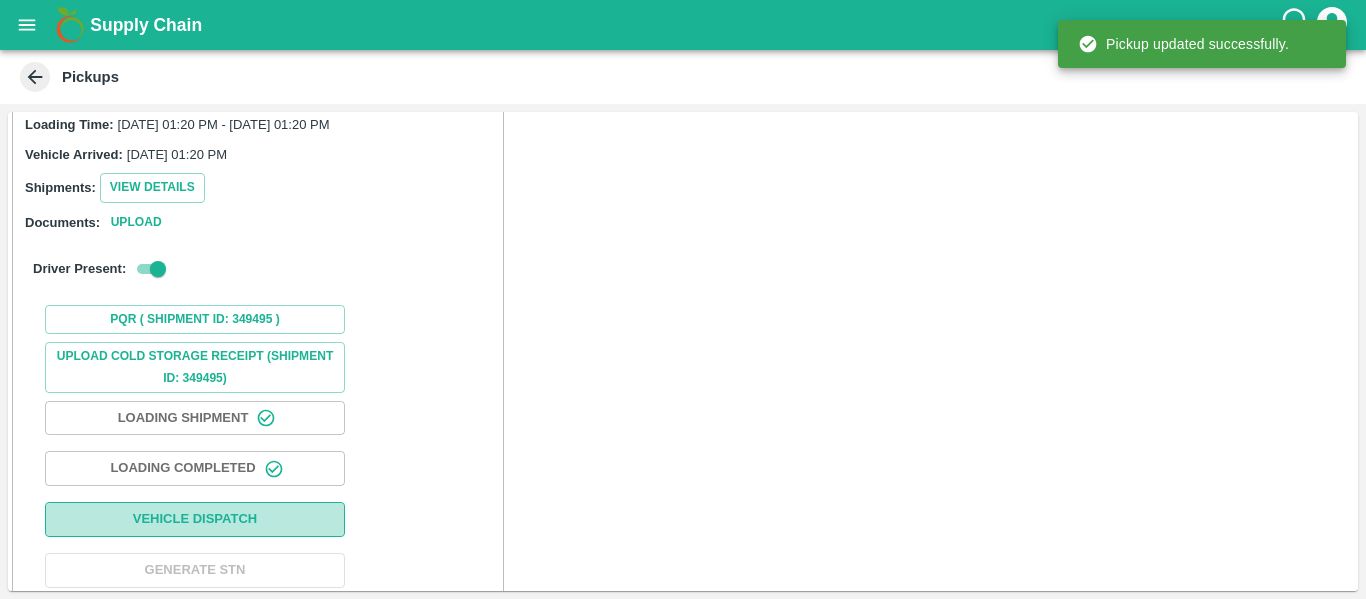 click on "Vehicle Dispatch" at bounding box center [195, 519] 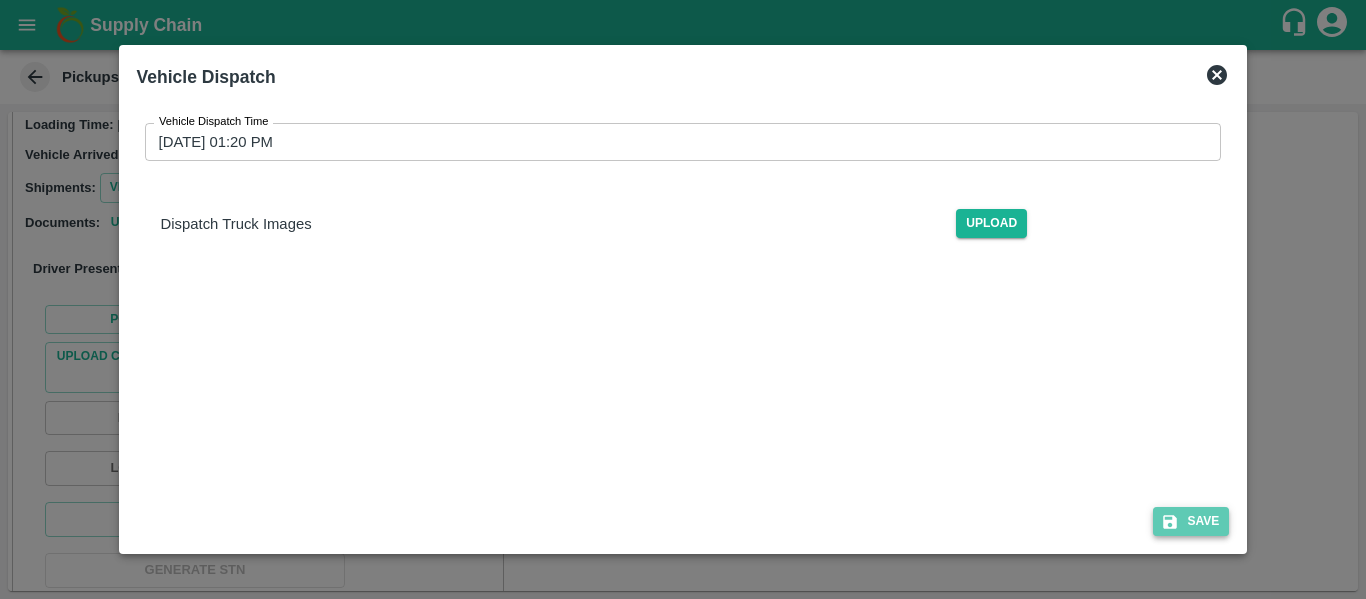 click on "Save" at bounding box center (1191, 521) 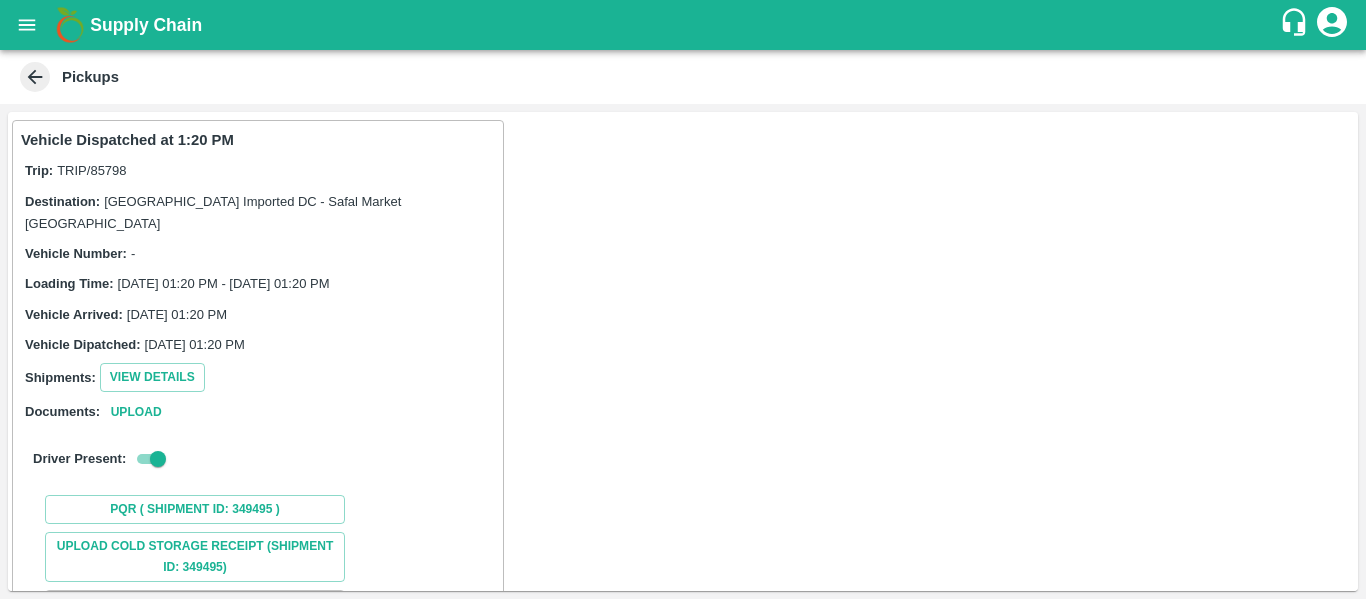 scroll, scrollTop: 189, scrollLeft: 0, axis: vertical 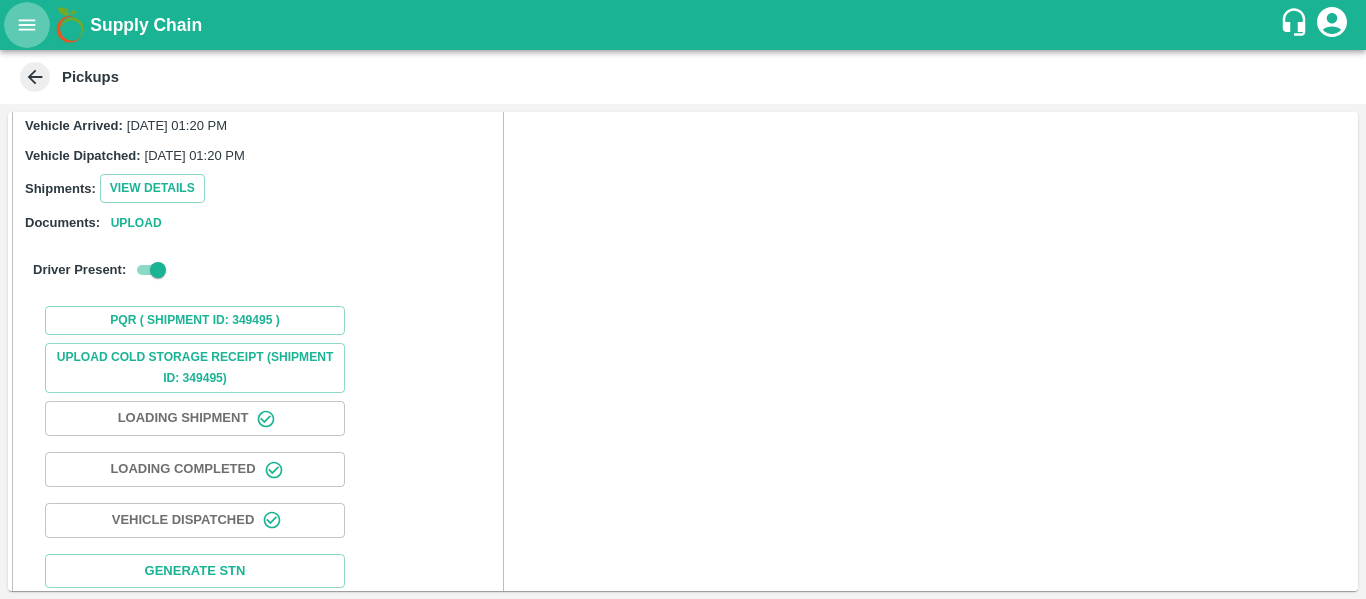 click 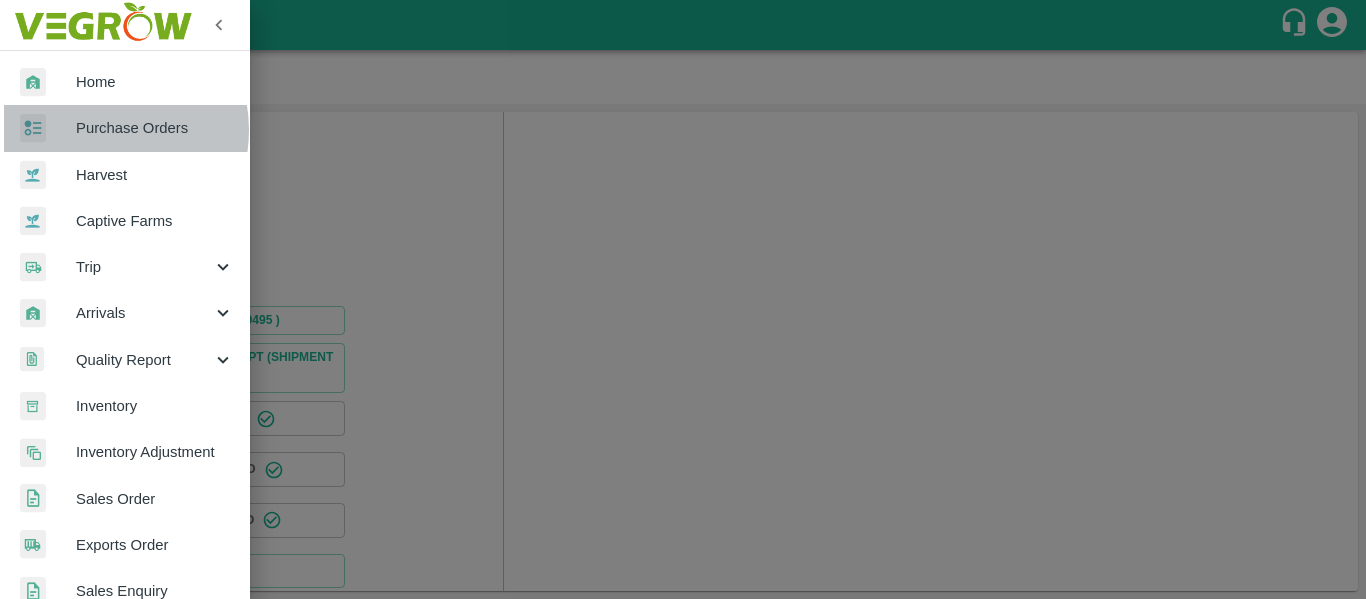 click on "Purchase Orders" at bounding box center [155, 128] 